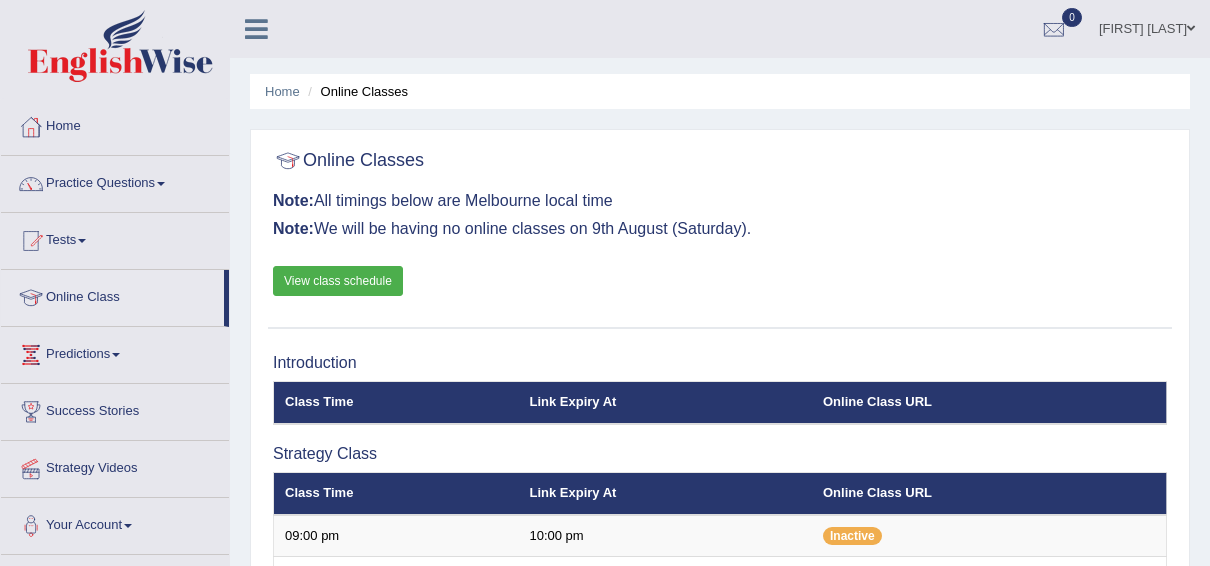 scroll, scrollTop: 133, scrollLeft: 0, axis: vertical 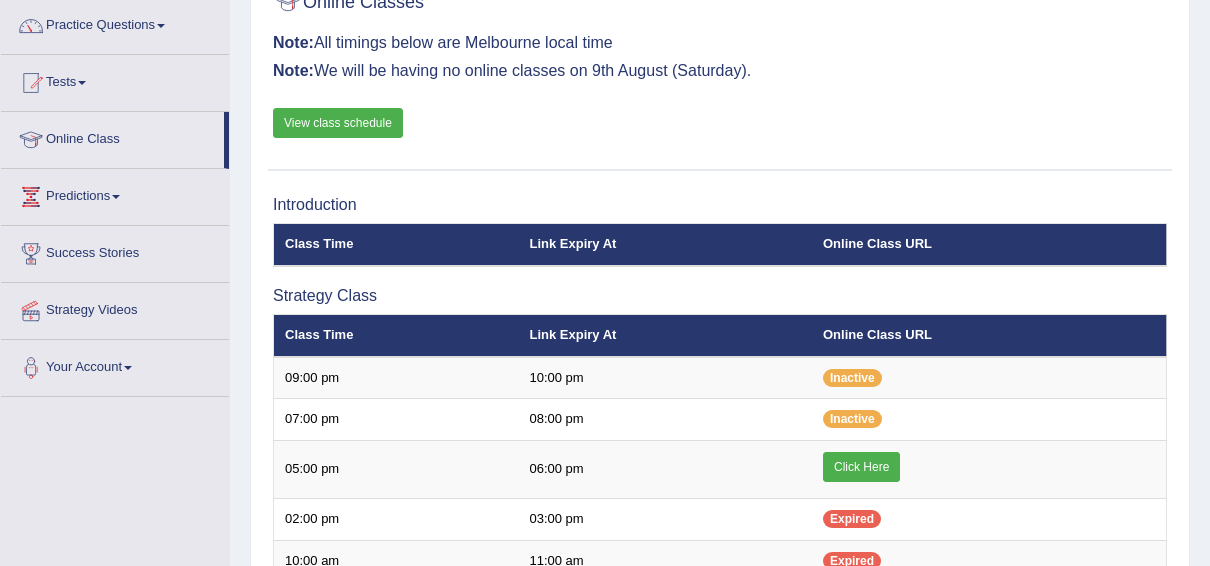 click on "Link Expiry At" at bounding box center (665, 245) 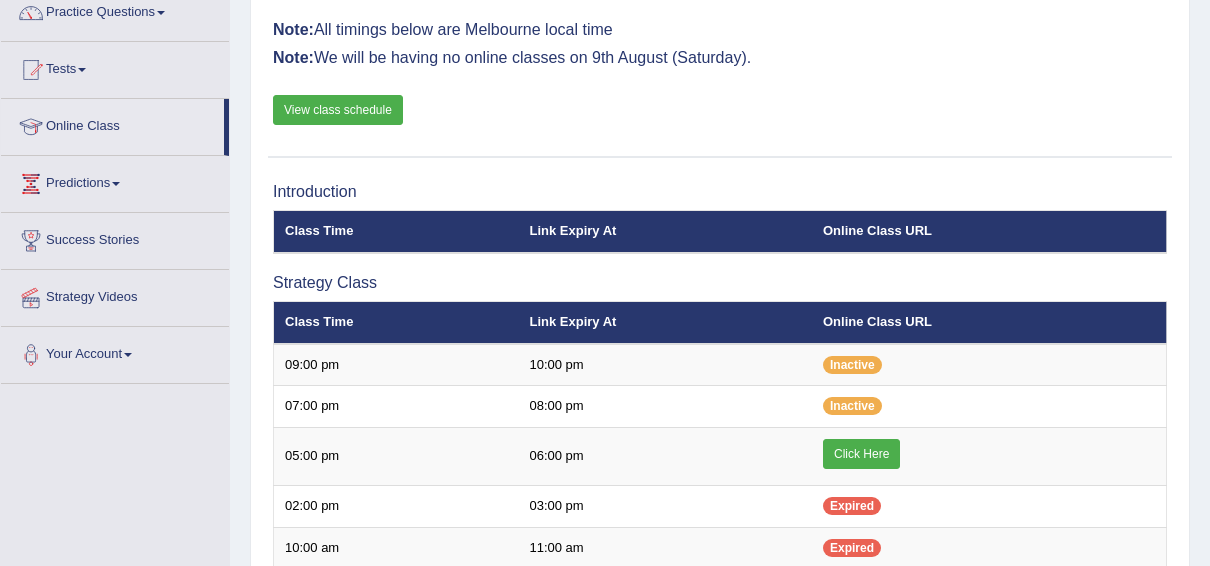 scroll, scrollTop: 174, scrollLeft: 0, axis: vertical 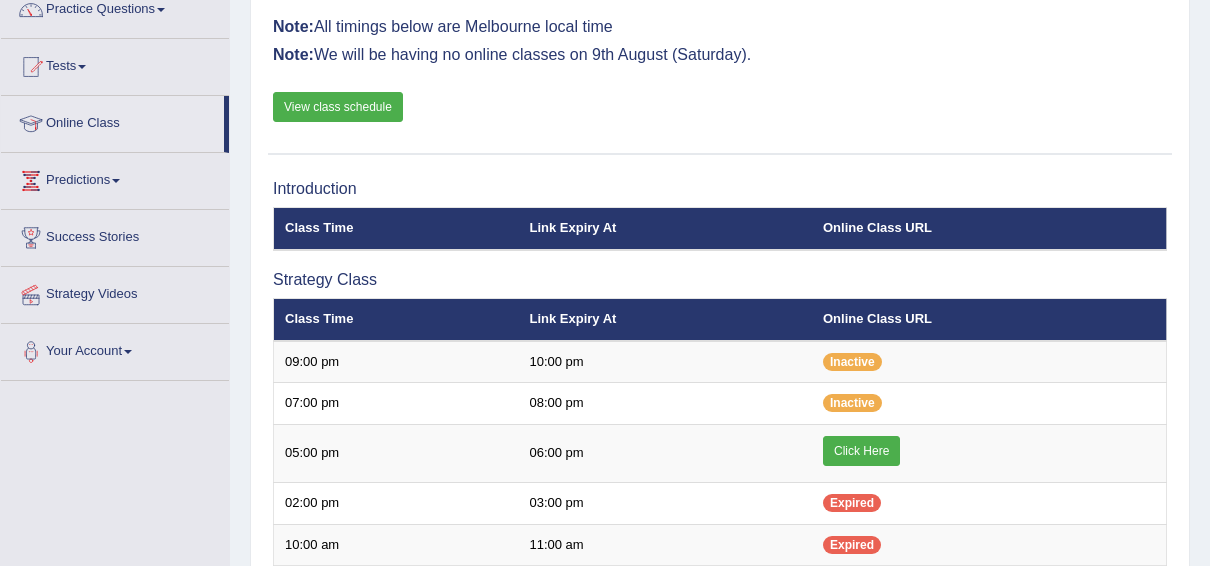 click on "View class schedule" at bounding box center (338, 107) 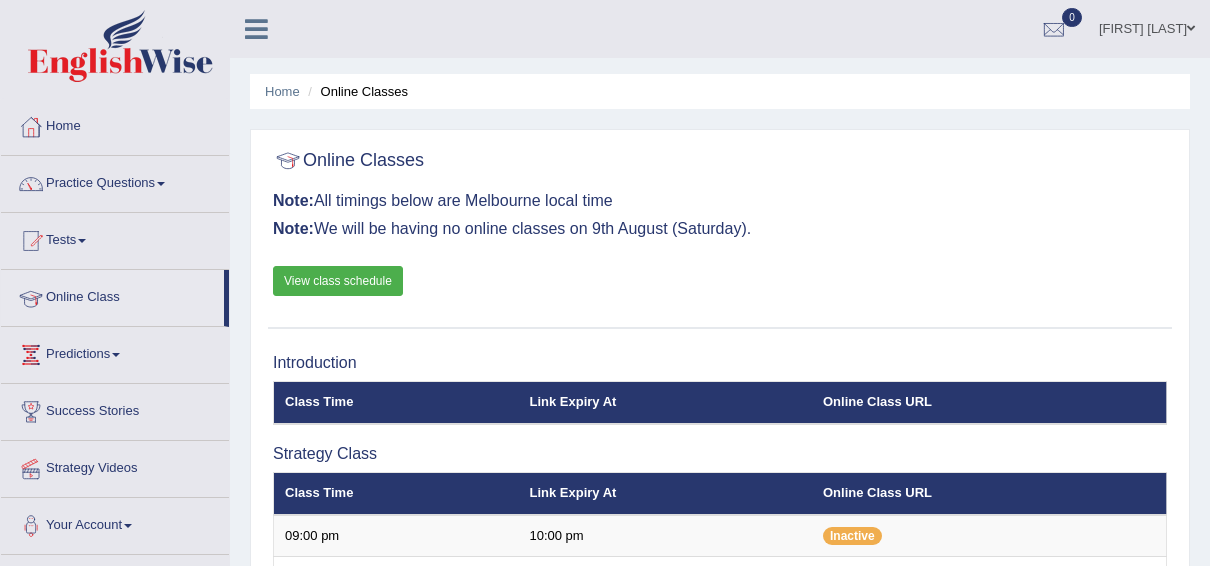 scroll, scrollTop: 189, scrollLeft: 0, axis: vertical 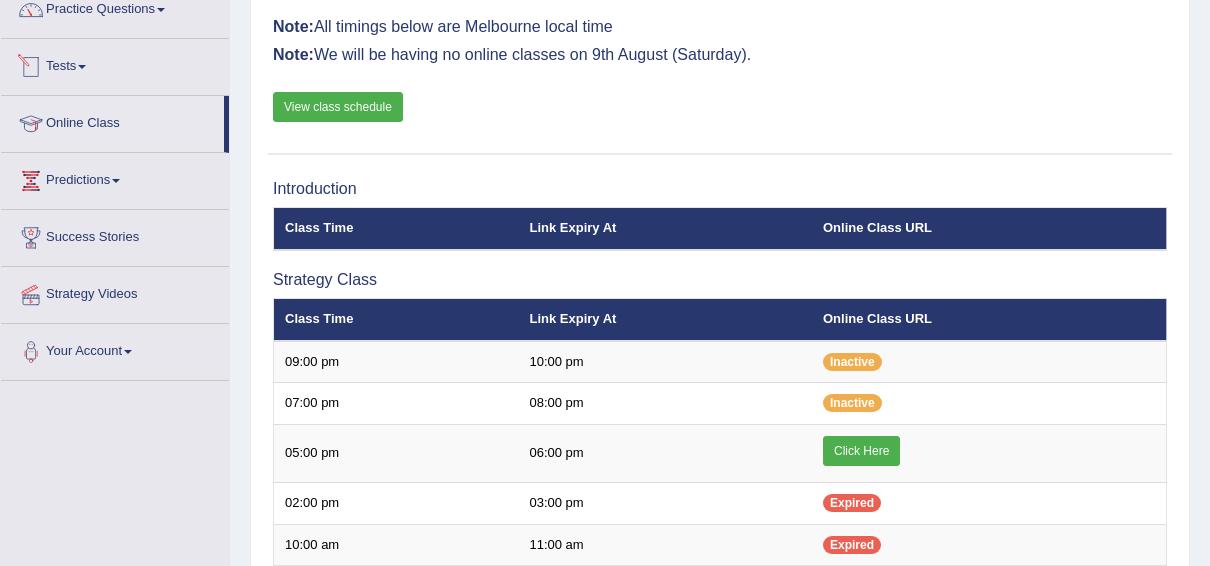click on "Tests" at bounding box center [115, 64] 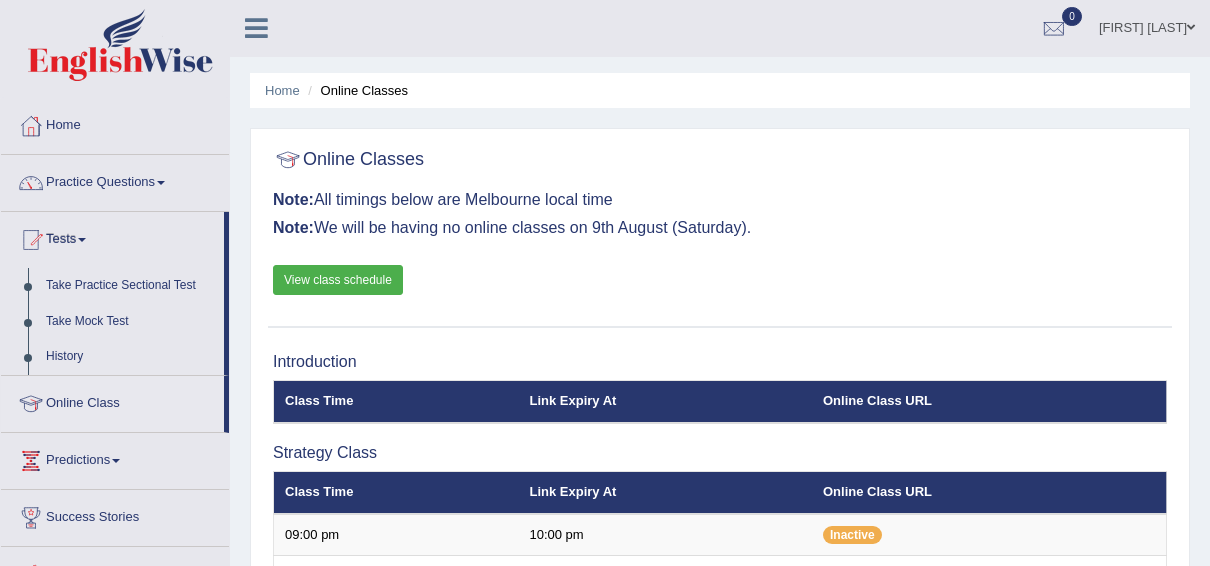 scroll, scrollTop: 0, scrollLeft: 0, axis: both 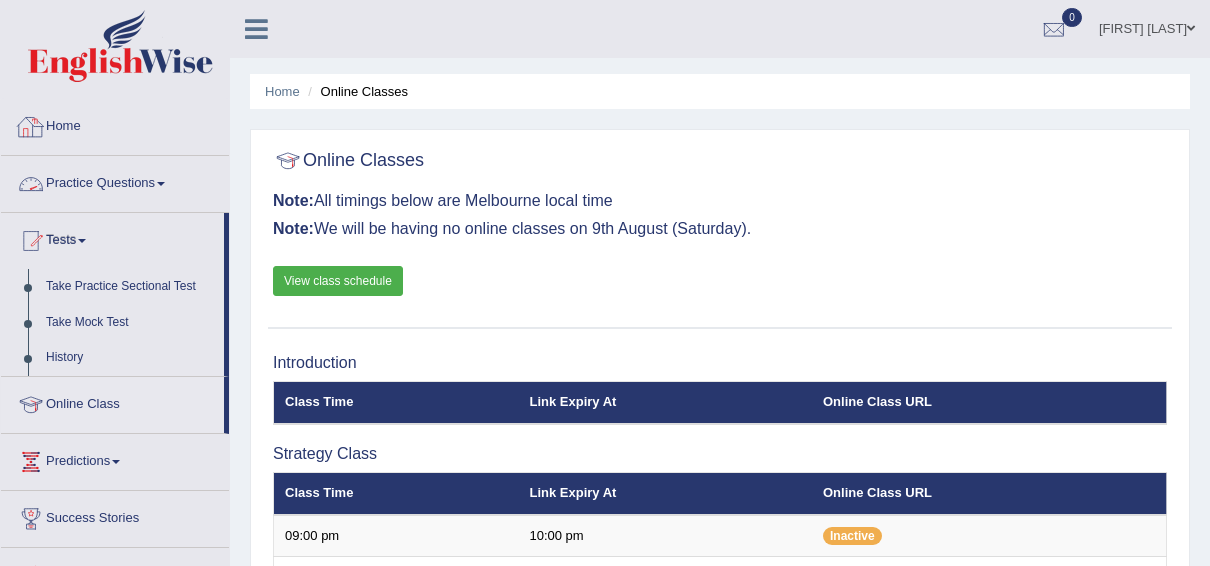 click on "Practice Questions" at bounding box center (115, 181) 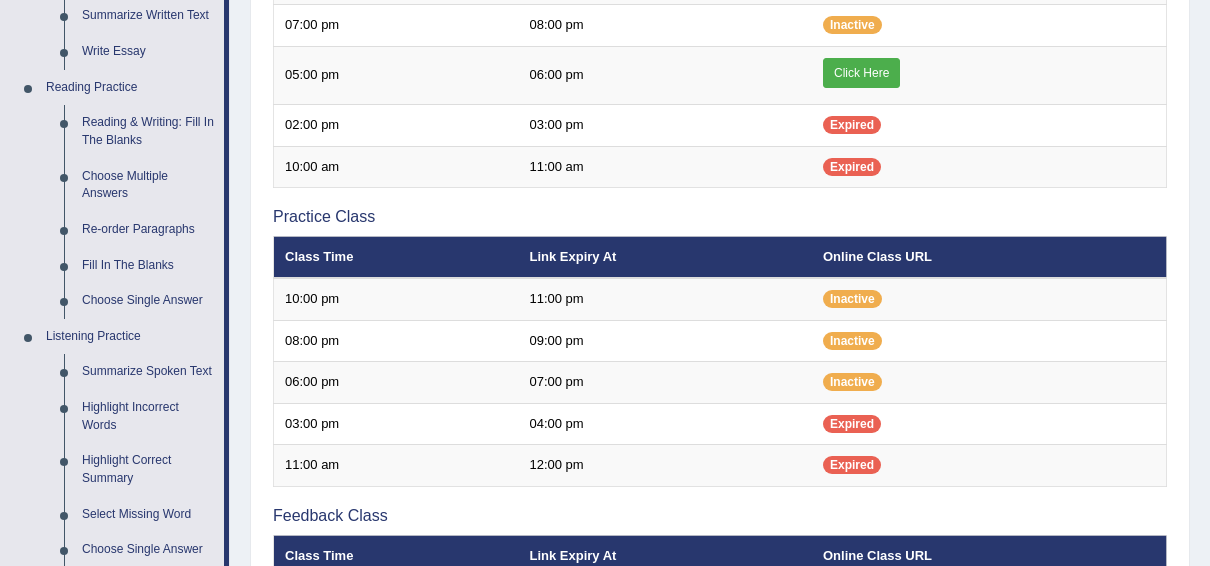 scroll, scrollTop: 551, scrollLeft: 0, axis: vertical 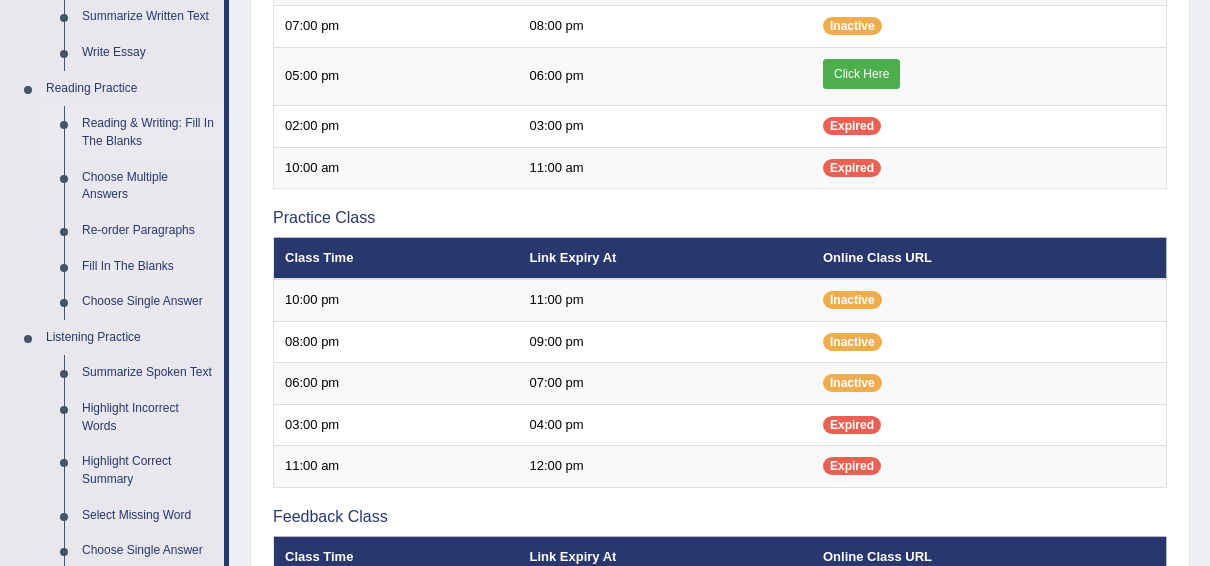 click on "Reading & Writing: Fill In The Blanks" at bounding box center (148, 132) 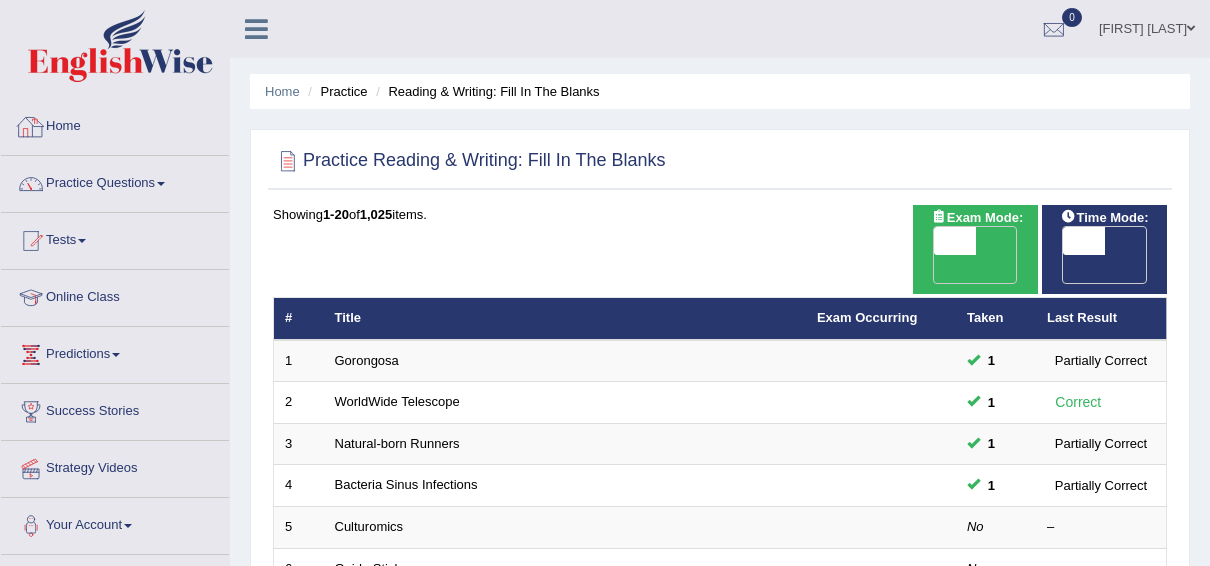 scroll, scrollTop: 0, scrollLeft: 0, axis: both 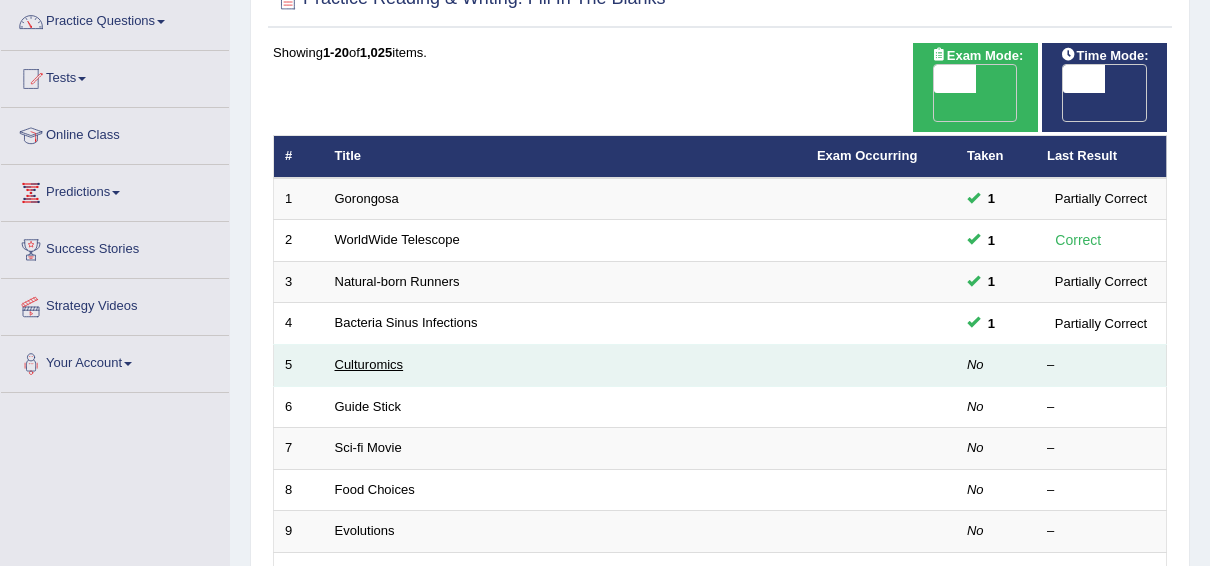 click on "Culturomics" at bounding box center [369, 364] 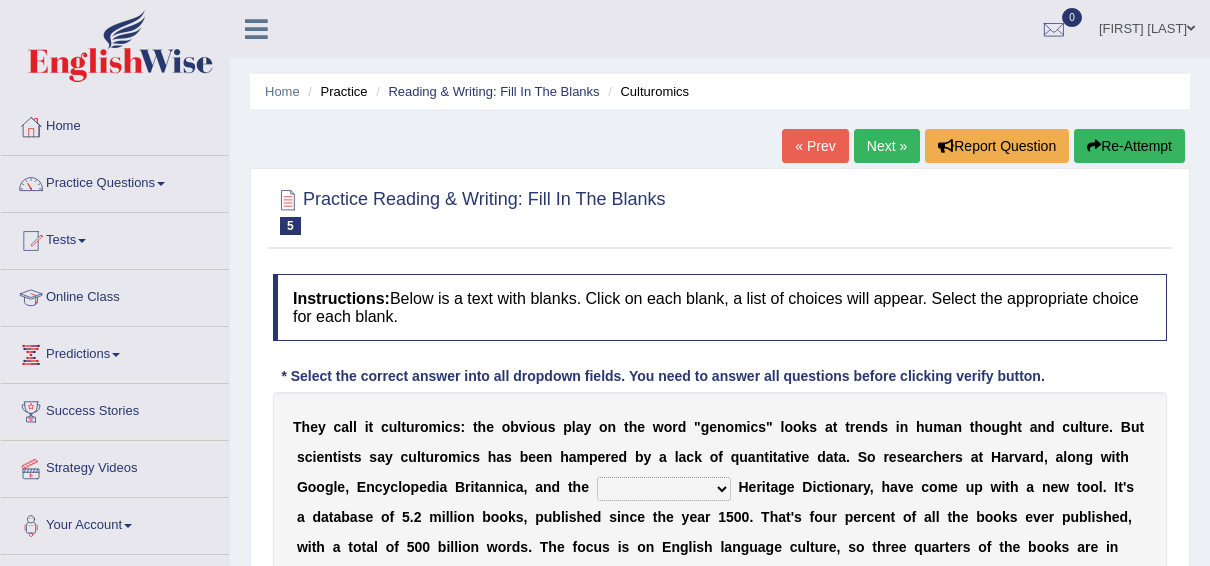 scroll, scrollTop: 0, scrollLeft: 0, axis: both 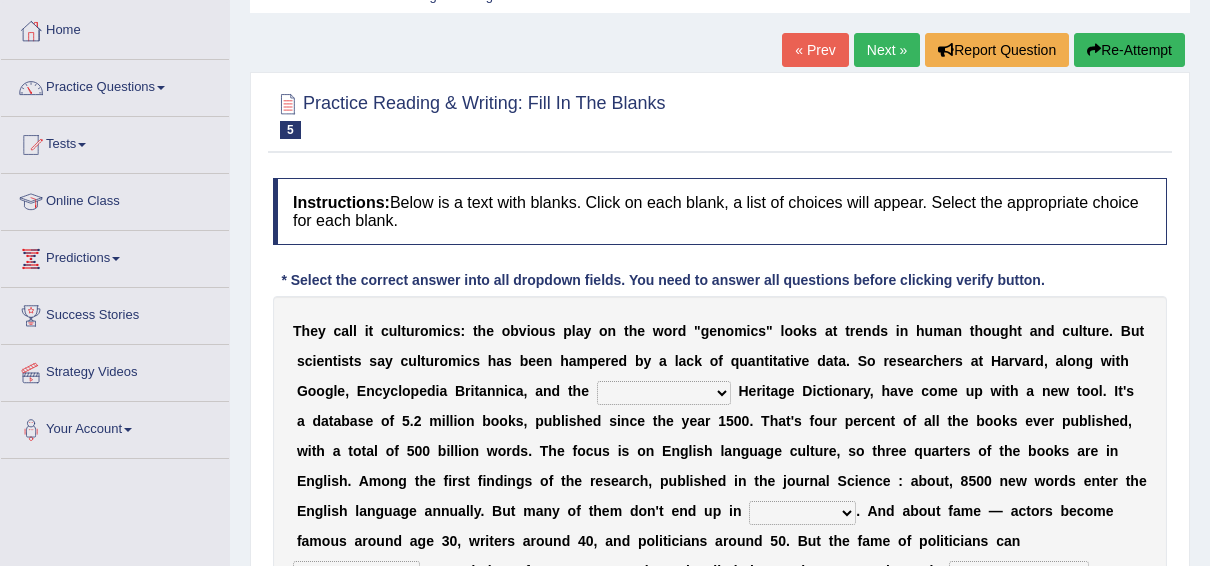 click on "Mettlesome Silicon Acetaminophen American" at bounding box center (664, 393) 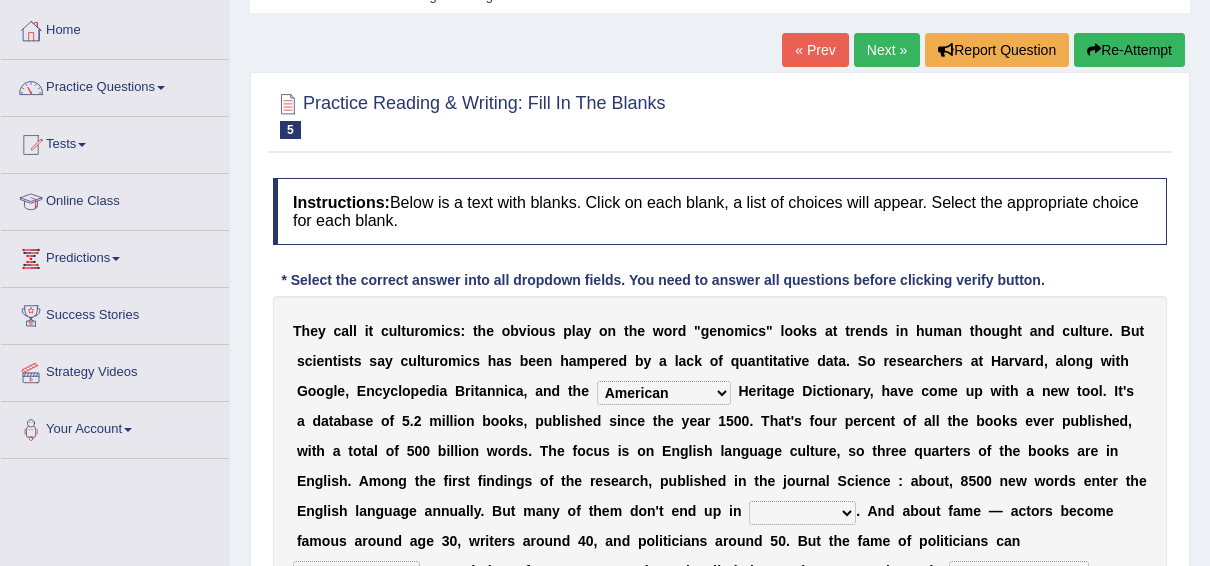 click on "Mettlesome Silicon Acetaminophen American" at bounding box center (664, 393) 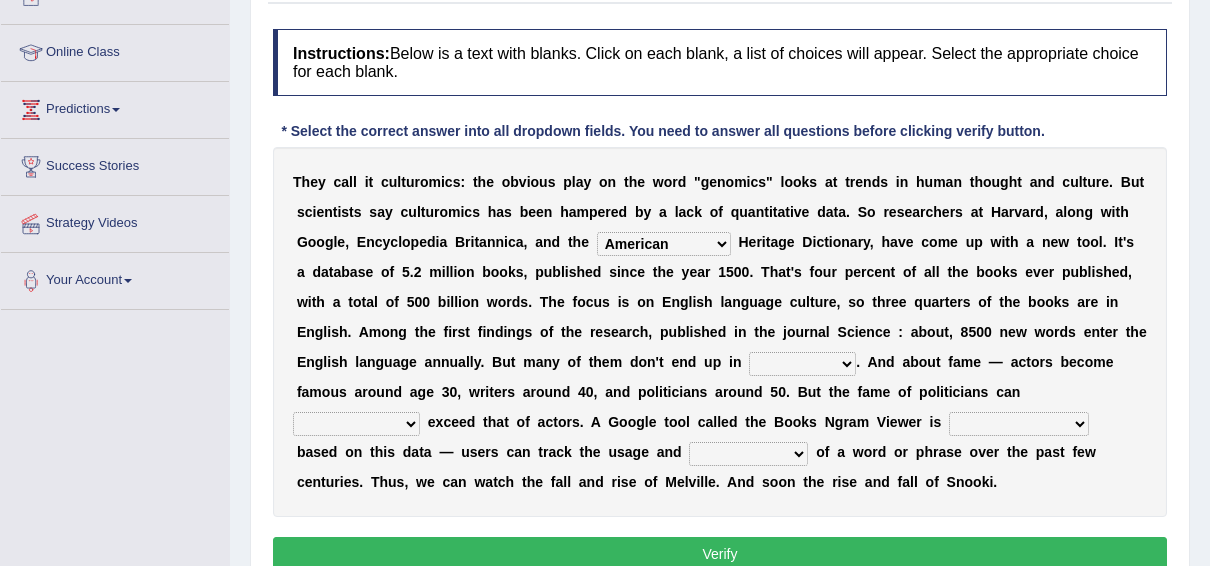 scroll, scrollTop: 246, scrollLeft: 0, axis: vertical 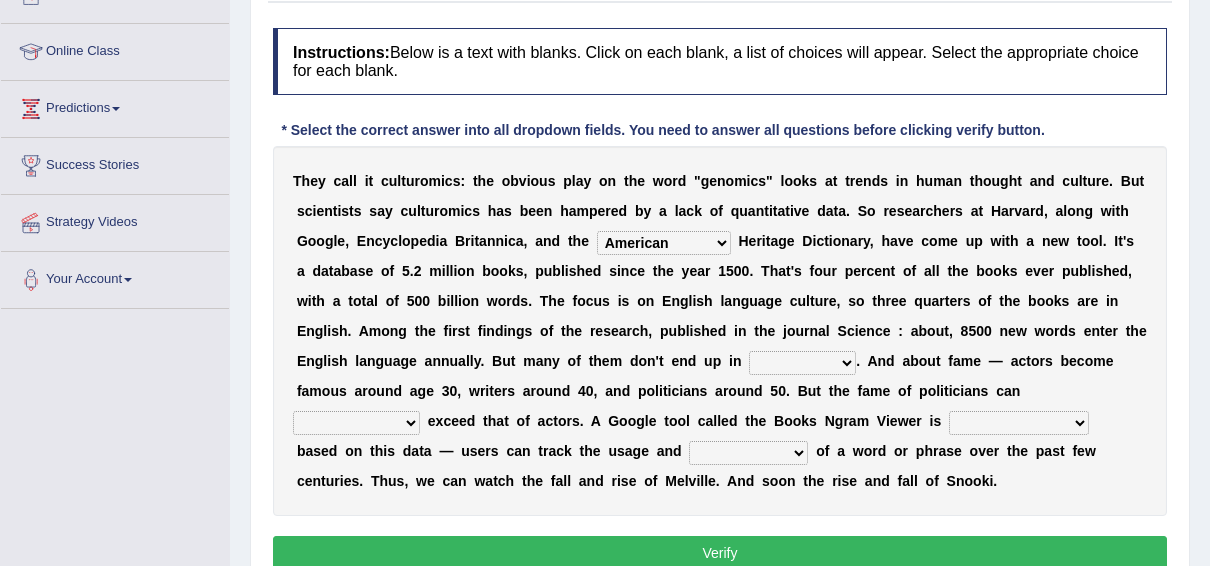 click on "veterinaries fairies dictionaries smithies" at bounding box center (802, 363) 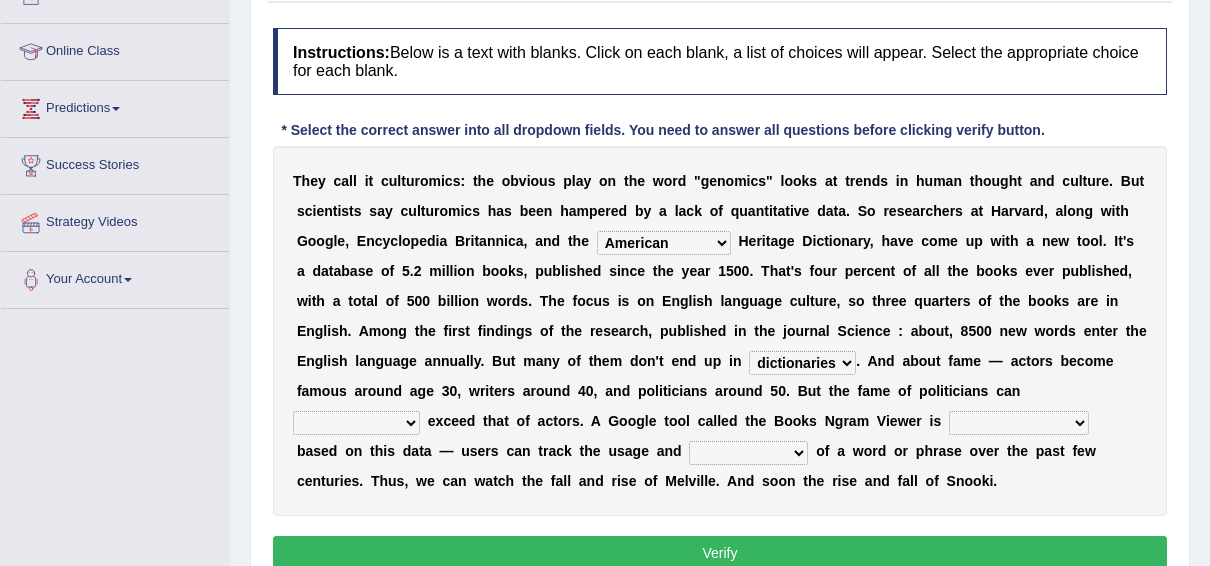 click on "veterinaries fairies dictionaries smithies" at bounding box center [802, 363] 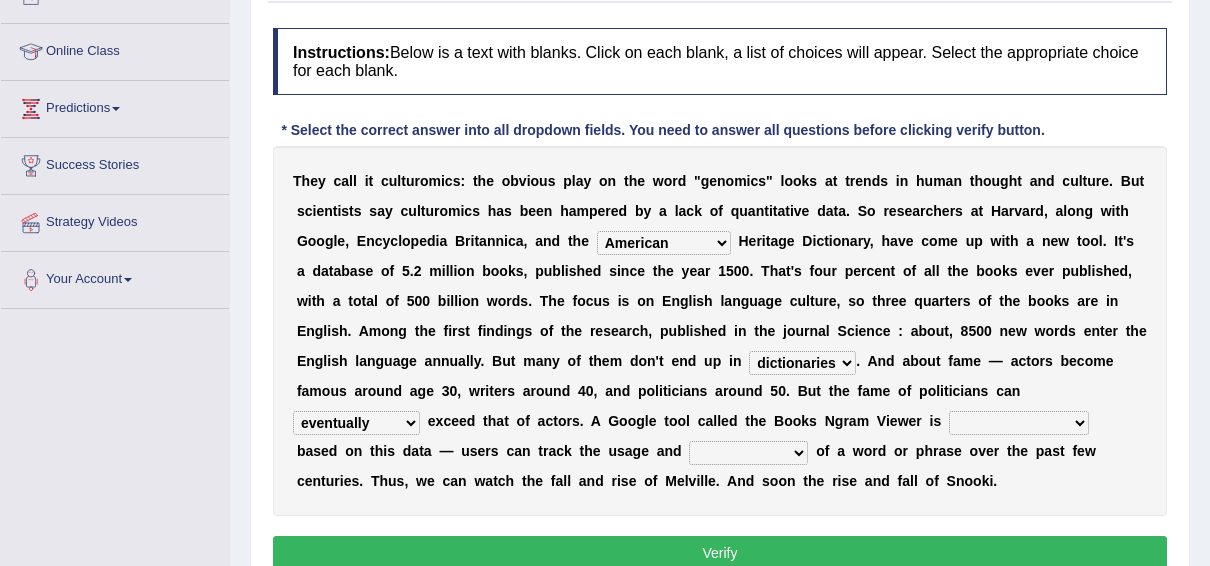 click on "intelligibly eventually venturesomely preferably" at bounding box center (356, 423) 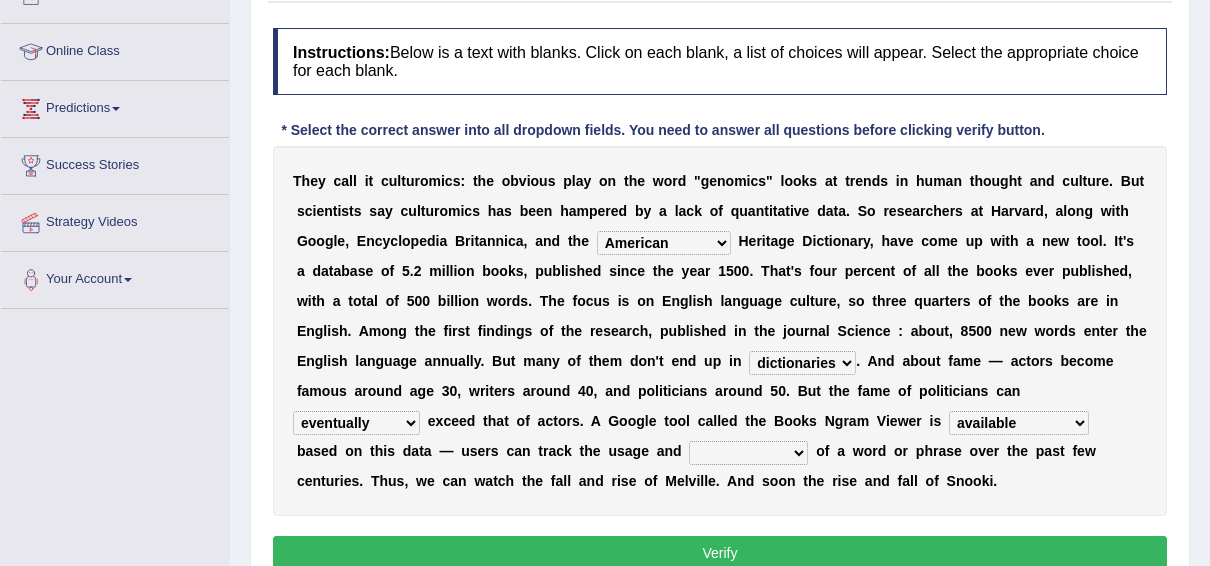 click on "Verify" at bounding box center (720, 553) 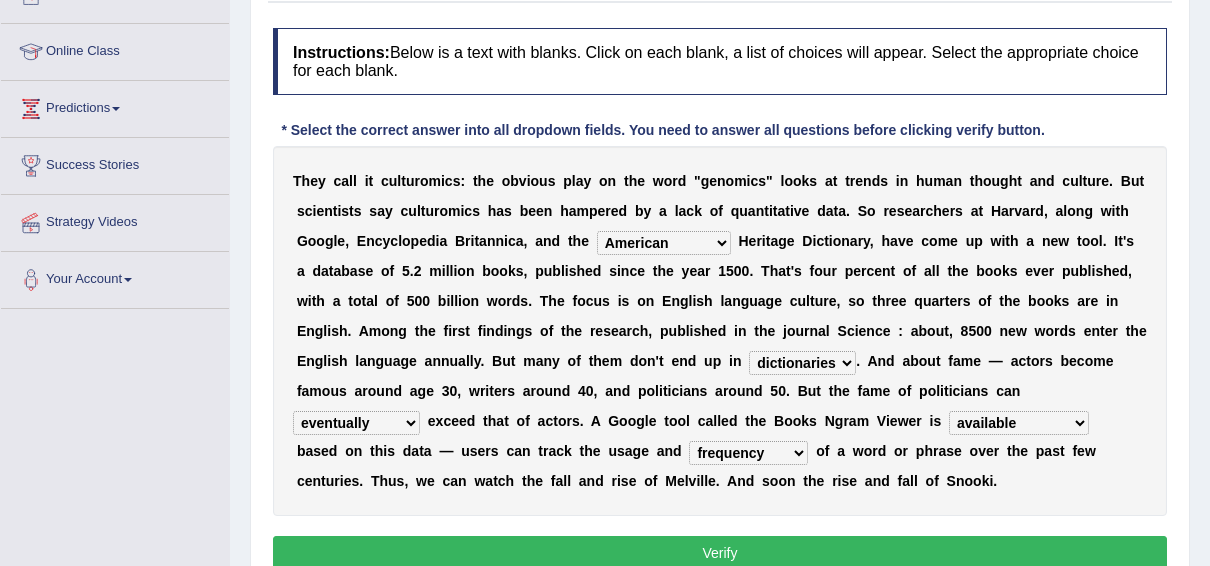 click on "frequency derisory drearily inappreciably" at bounding box center [748, 453] 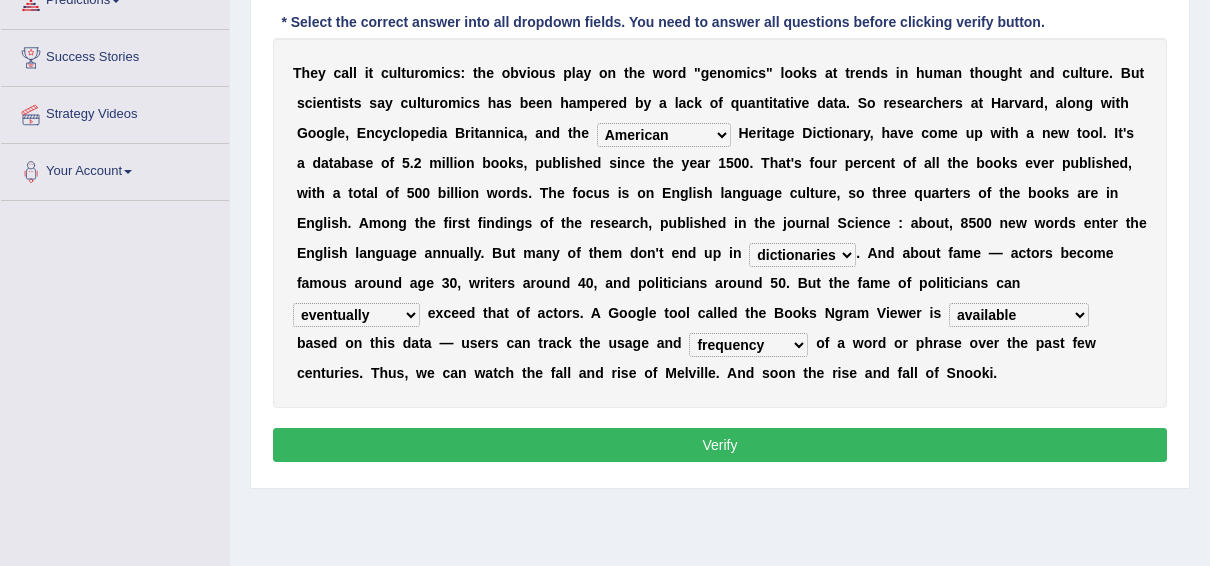 click on "Verify" at bounding box center (720, 445) 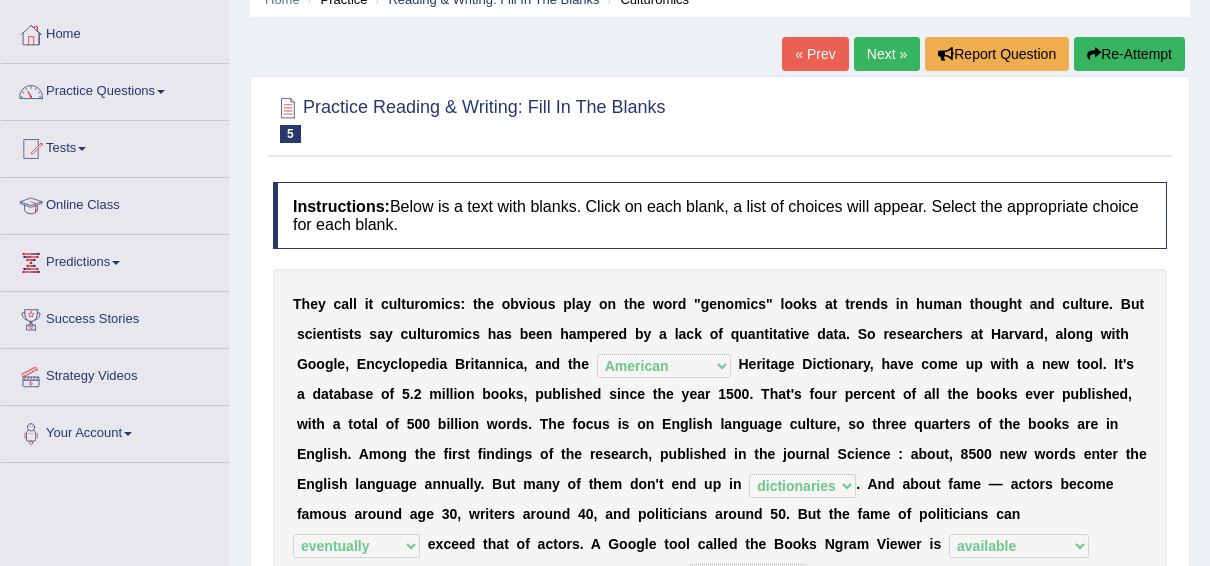 scroll, scrollTop: 0, scrollLeft: 0, axis: both 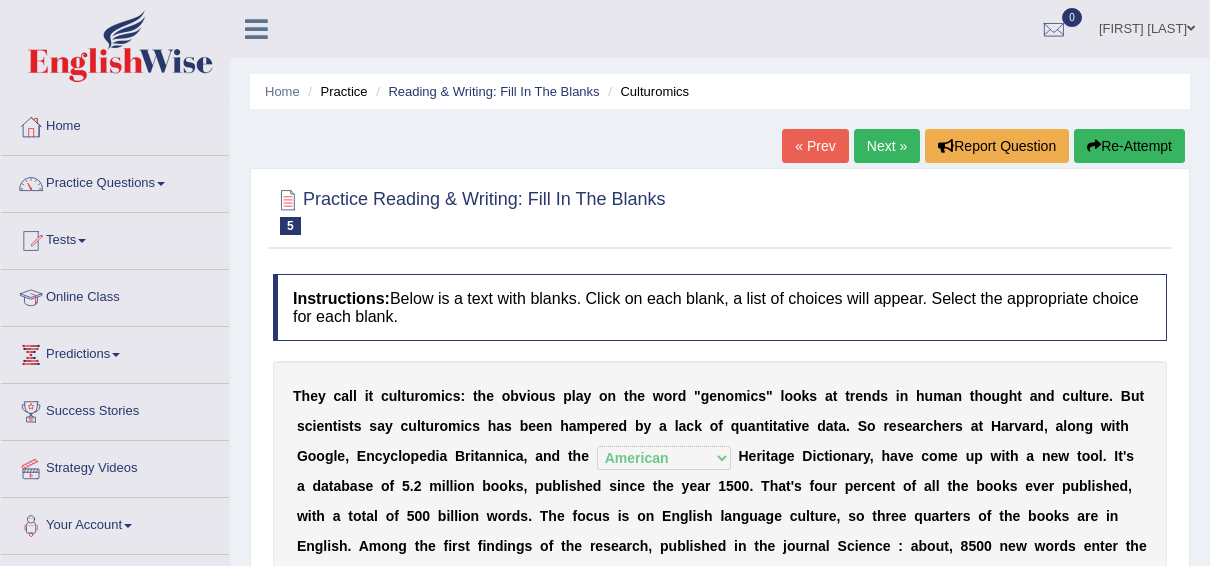 click on "Next »" at bounding box center (887, 146) 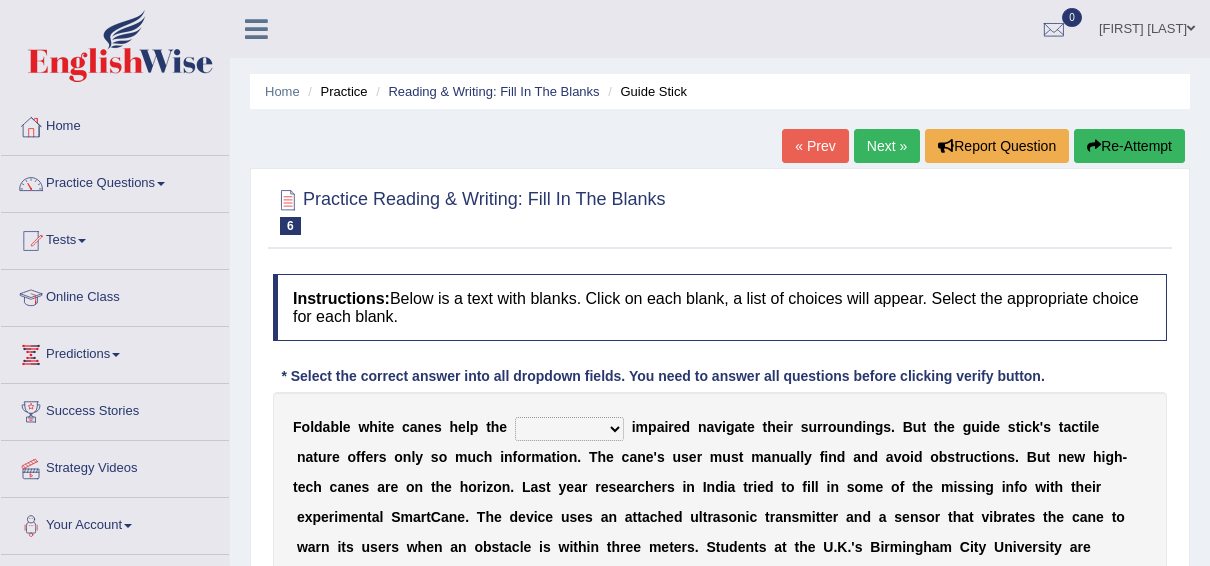 scroll, scrollTop: 0, scrollLeft: 0, axis: both 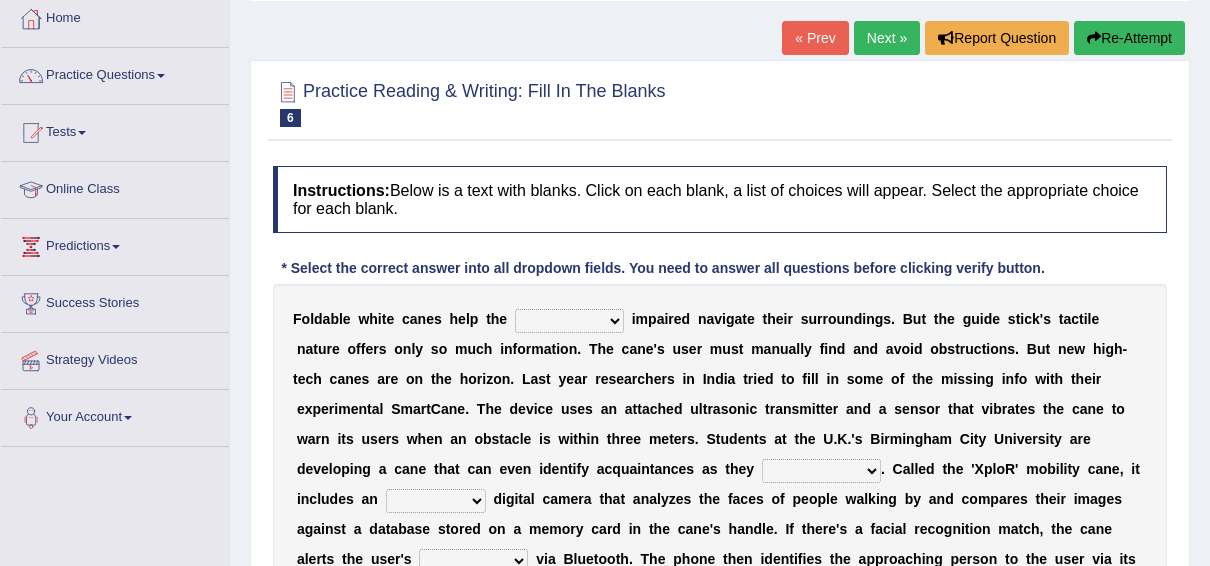 click on "felicity insensitivity visually malleability" at bounding box center (569, 321) 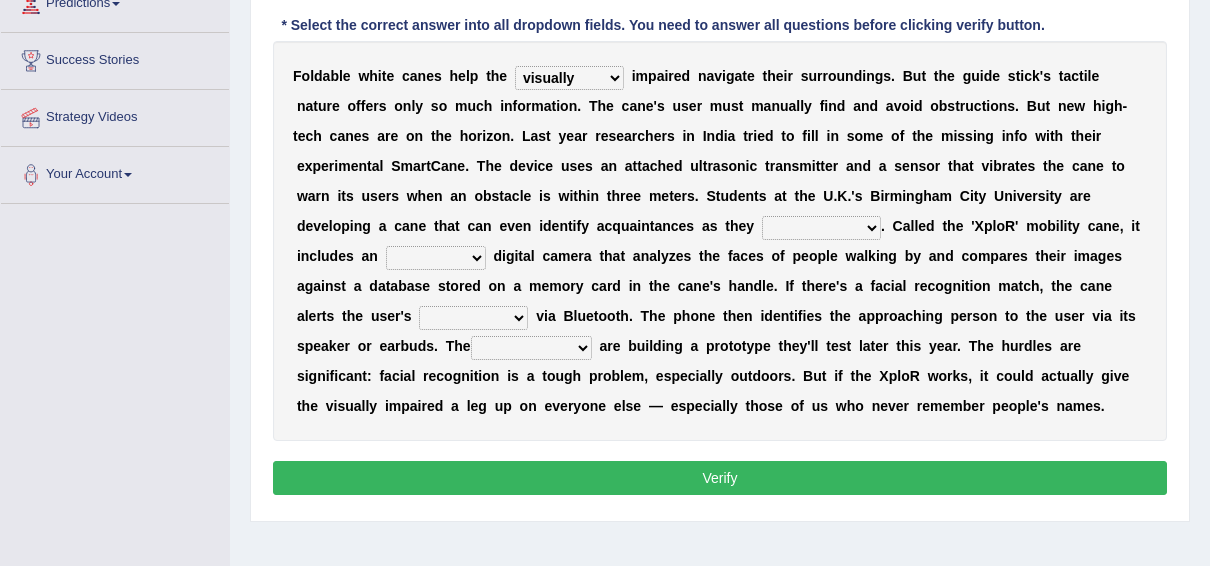 scroll, scrollTop: 355, scrollLeft: 0, axis: vertical 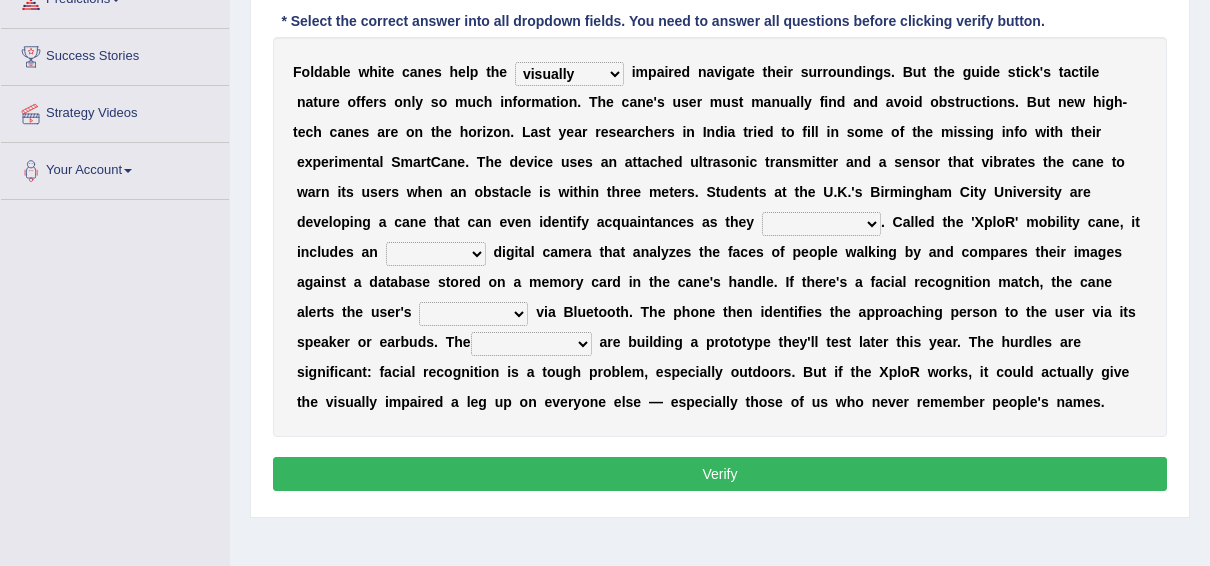 click on "likelihood throat northernmost approach" at bounding box center (821, 224) 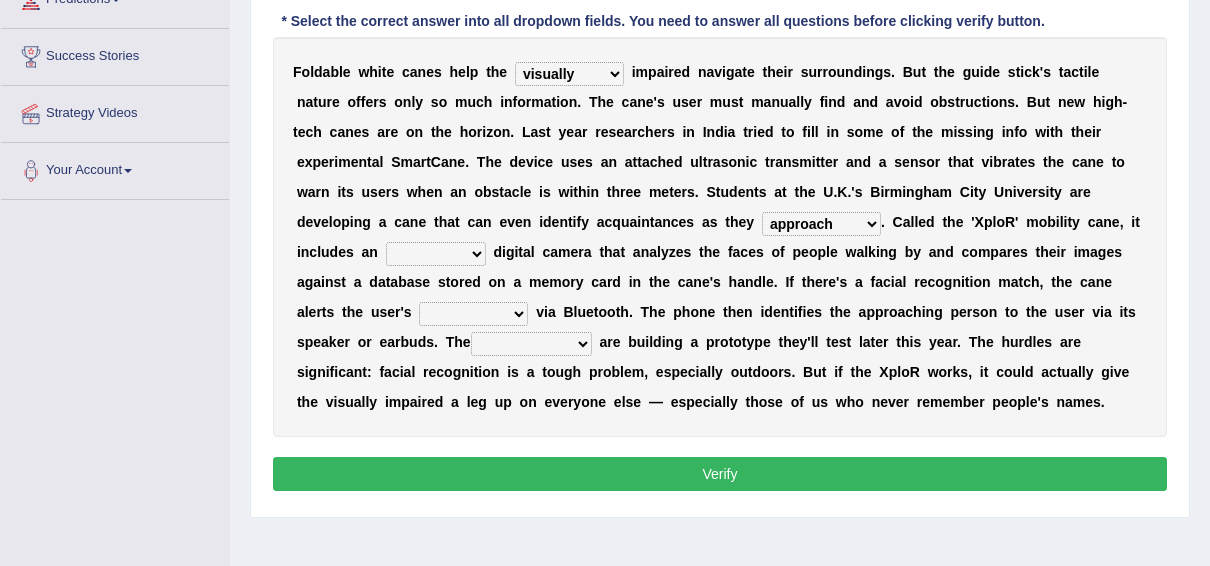 click on "likelihood throat northernmost approach" at bounding box center (821, 224) 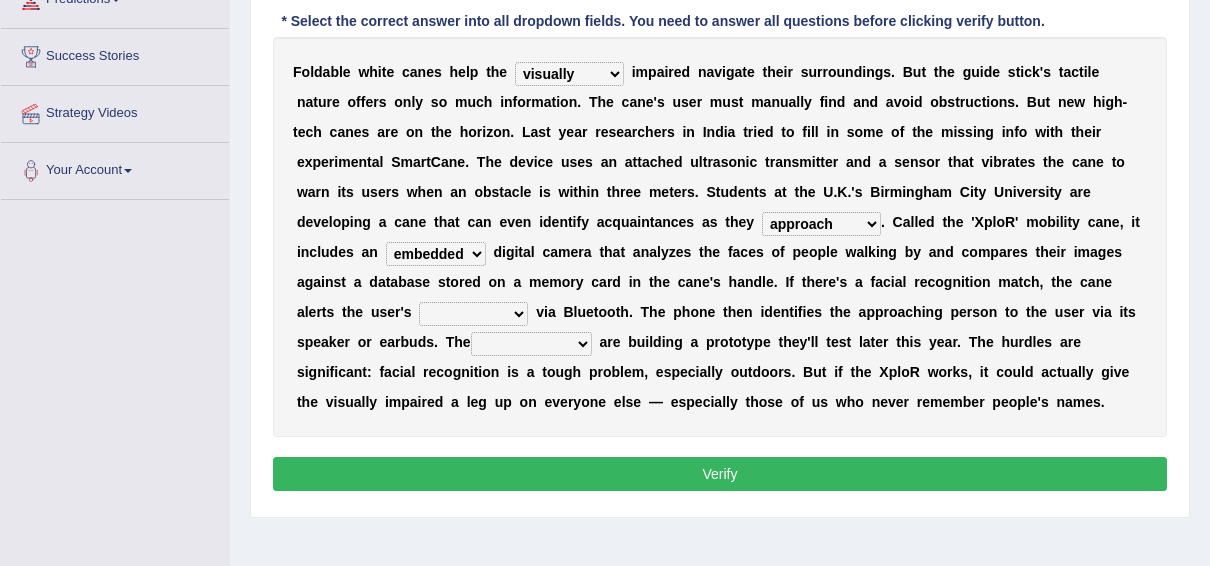 click on "waterborne alone smartphone postpone" at bounding box center [473, 314] 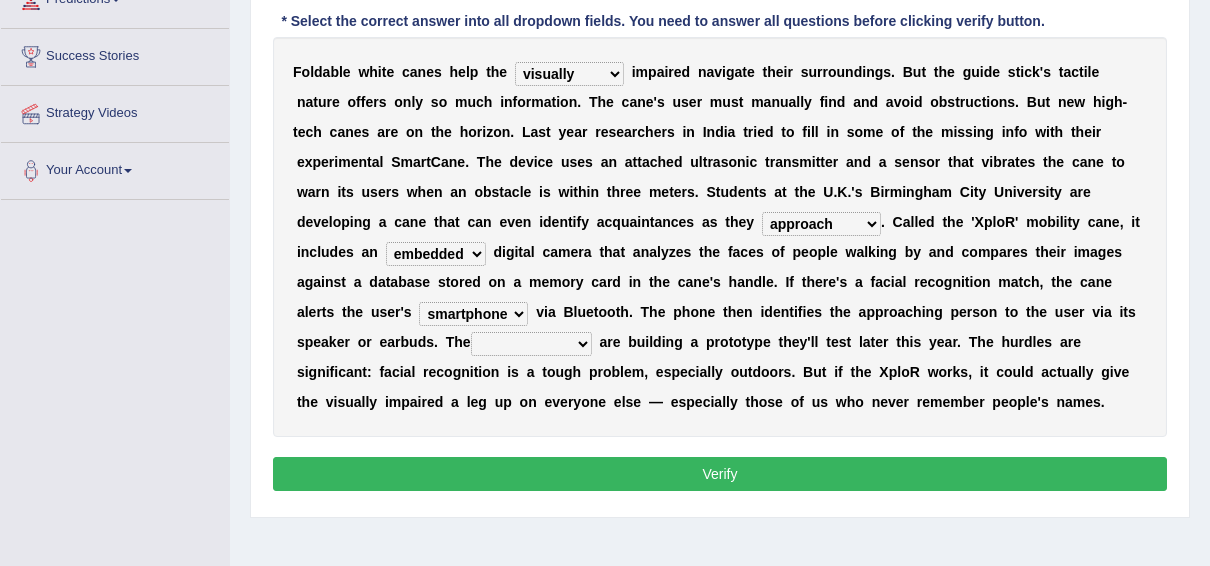 click on "jurisprudence bootless students jukebox" at bounding box center (531, 344) 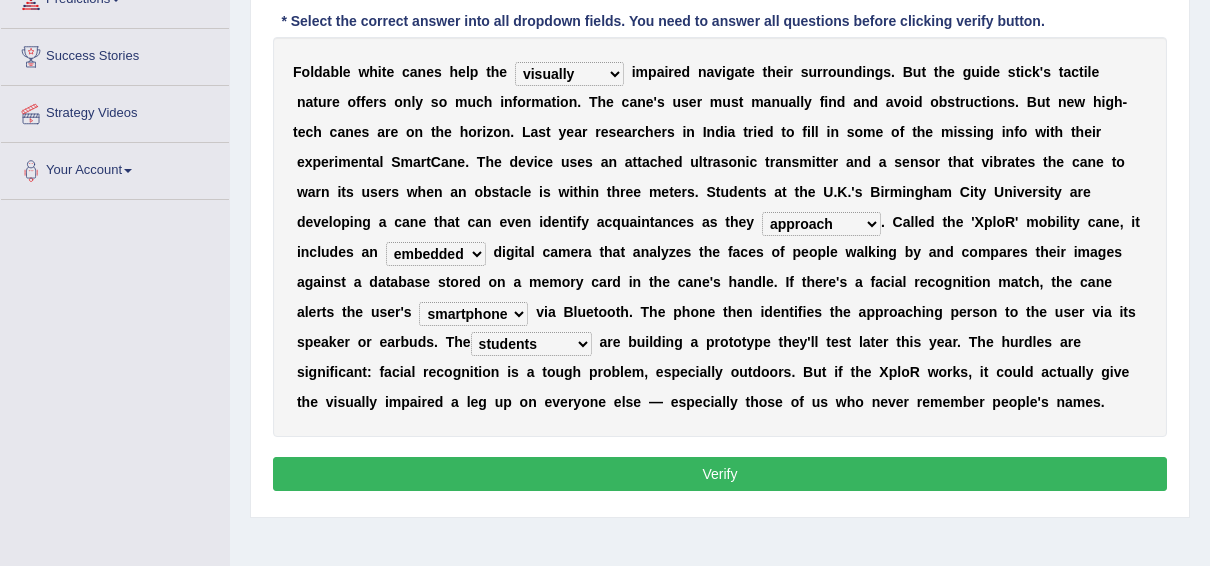 click on "jurisprudence bootless students jukebox" at bounding box center [531, 344] 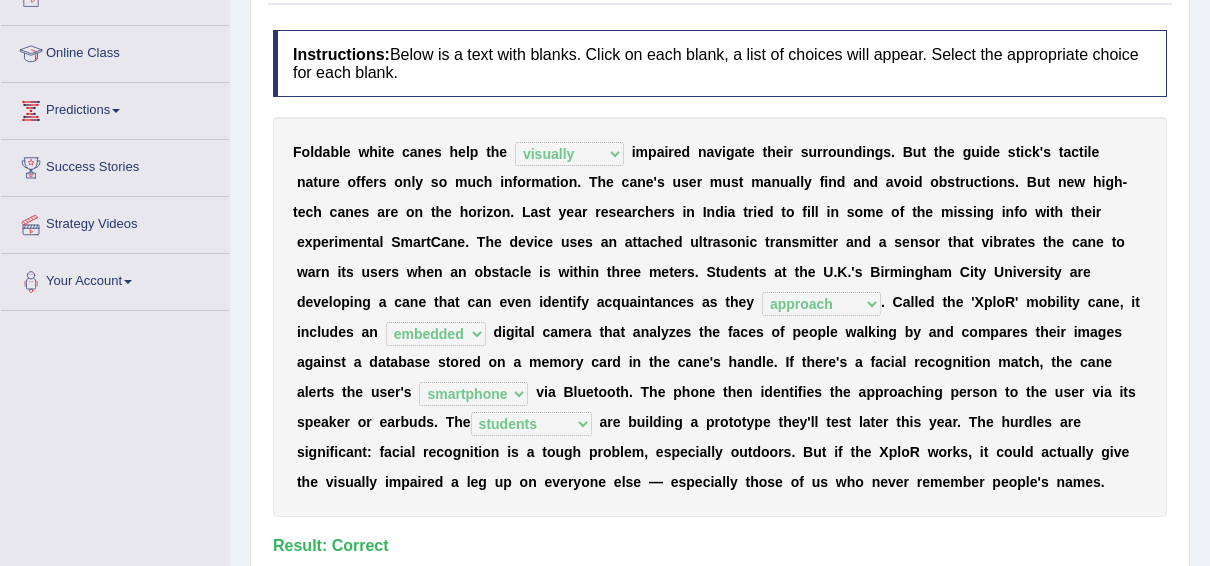 scroll, scrollTop: 0, scrollLeft: 0, axis: both 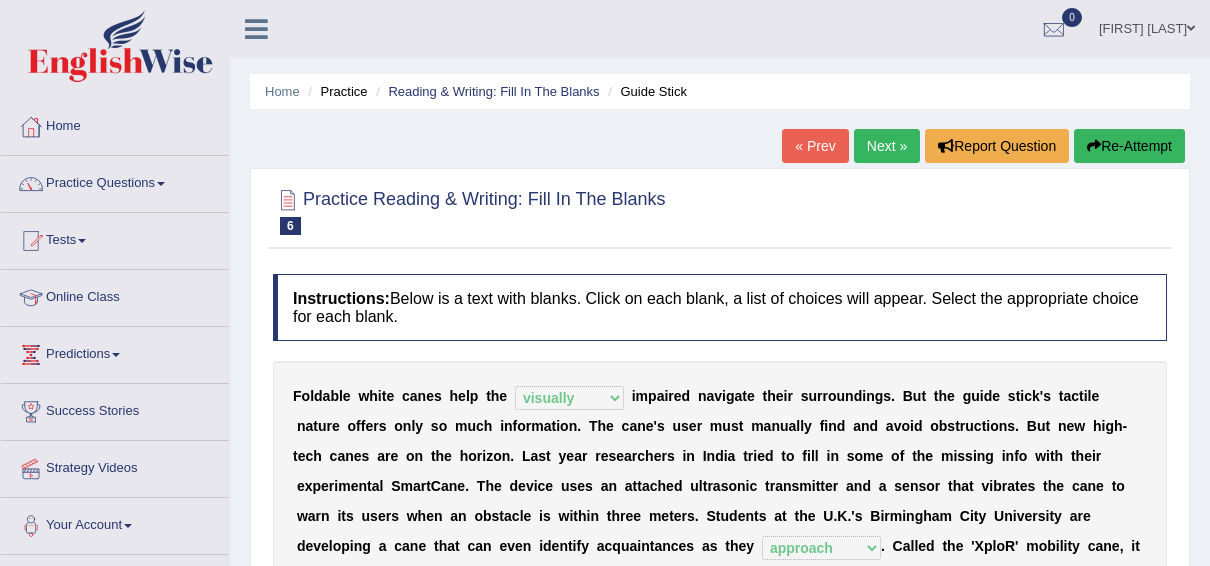 click on "Next »" at bounding box center (887, 146) 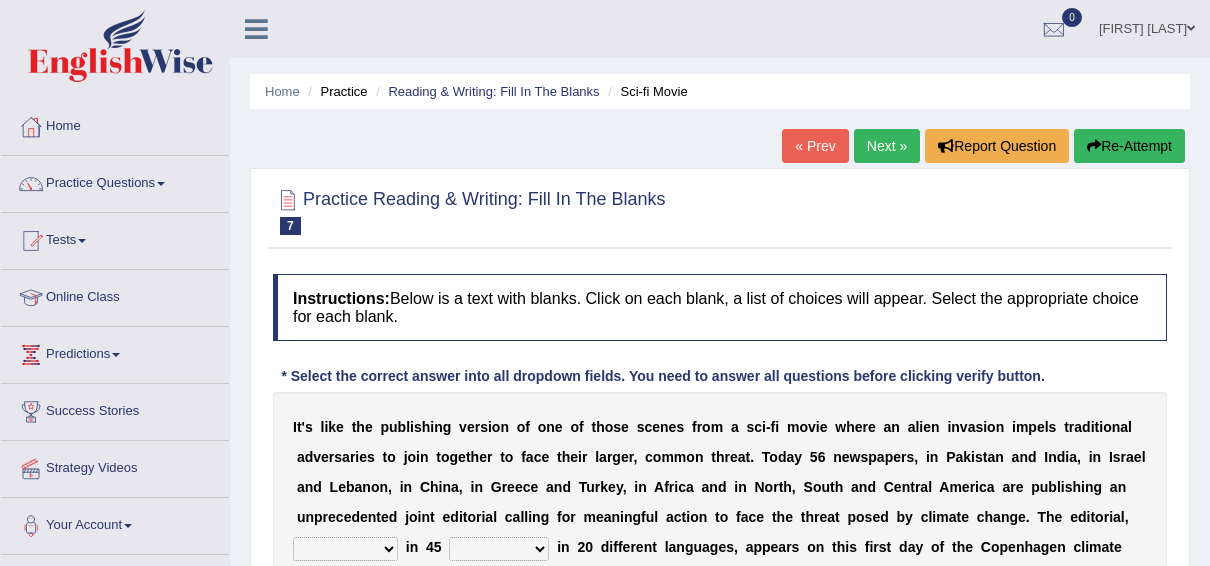 scroll, scrollTop: 0, scrollLeft: 0, axis: both 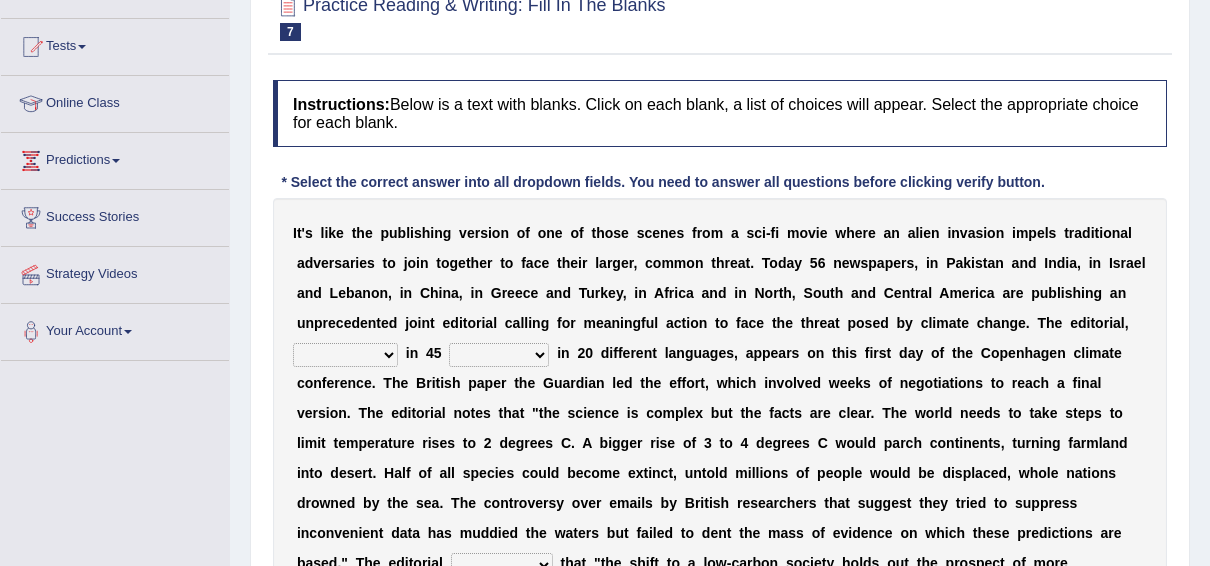 click on "published publicized burnished transmitted" at bounding box center [345, 355] 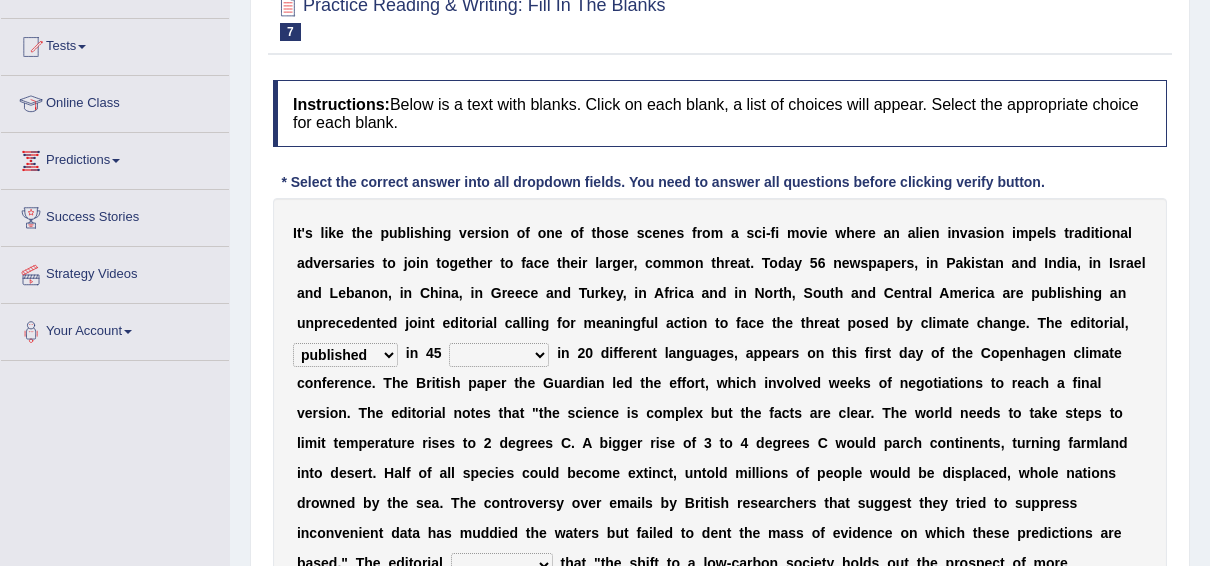 click on "published publicized burnished transmitted" at bounding box center (345, 355) 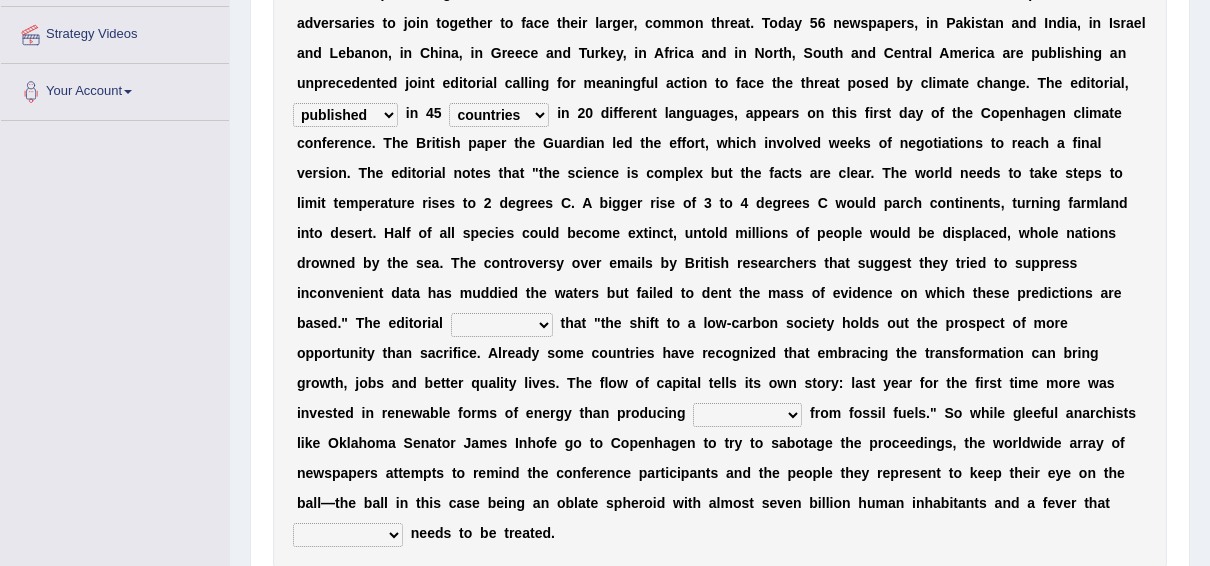 scroll, scrollTop: 433, scrollLeft: 0, axis: vertical 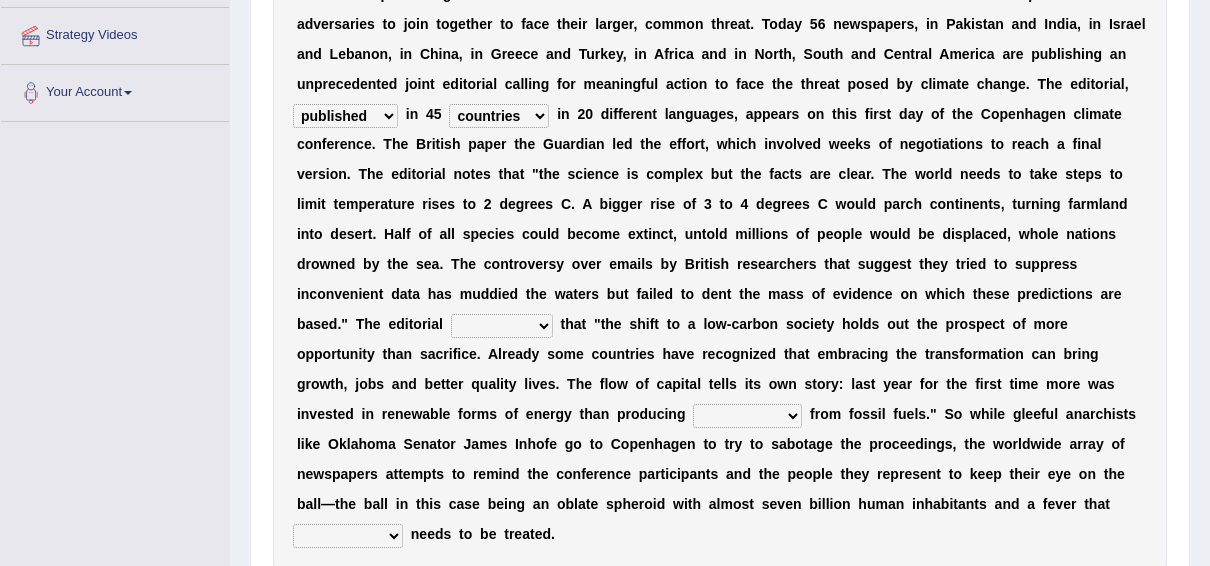 click on "modified protested recognized declined" at bounding box center [502, 326] 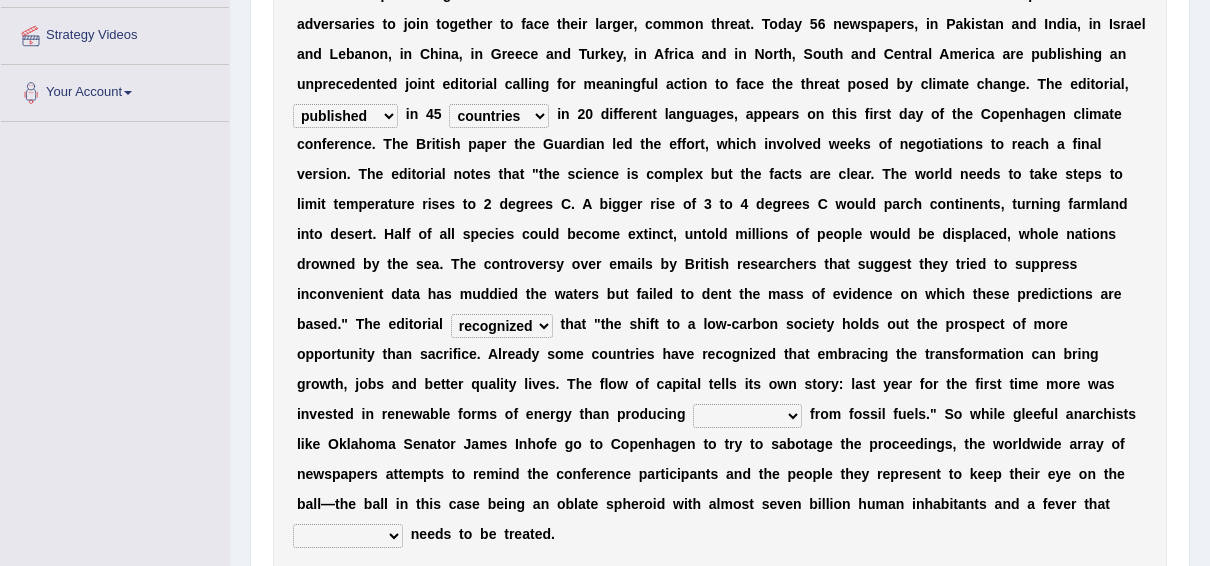 click on "modified protested recognized declined" at bounding box center [502, 326] 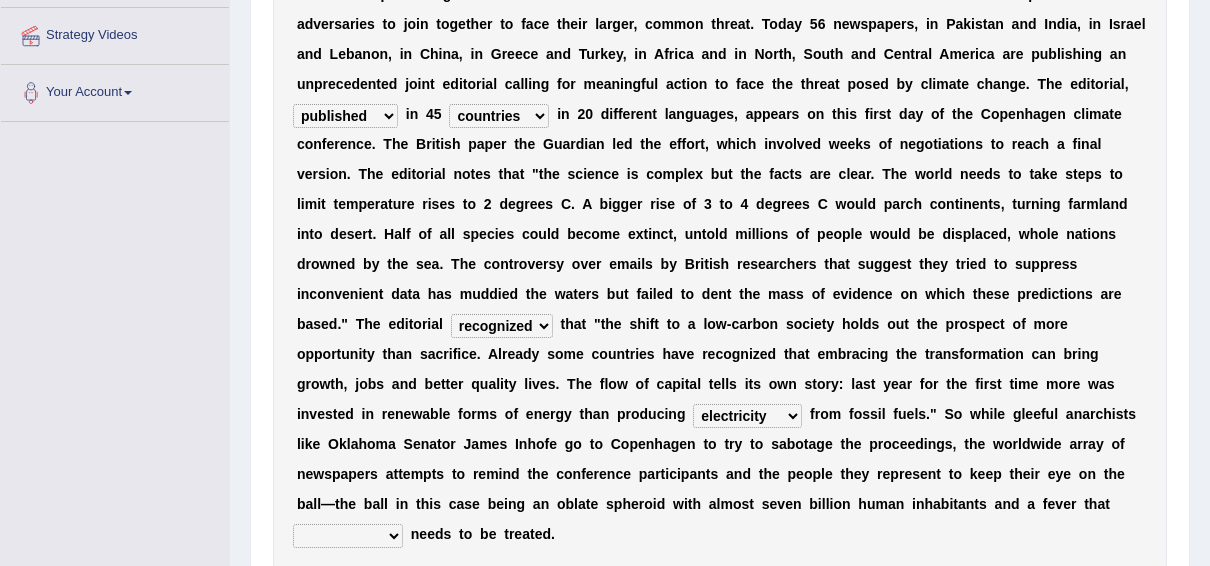 click on "electricity indivisibility negativity significance" at bounding box center [747, 416] 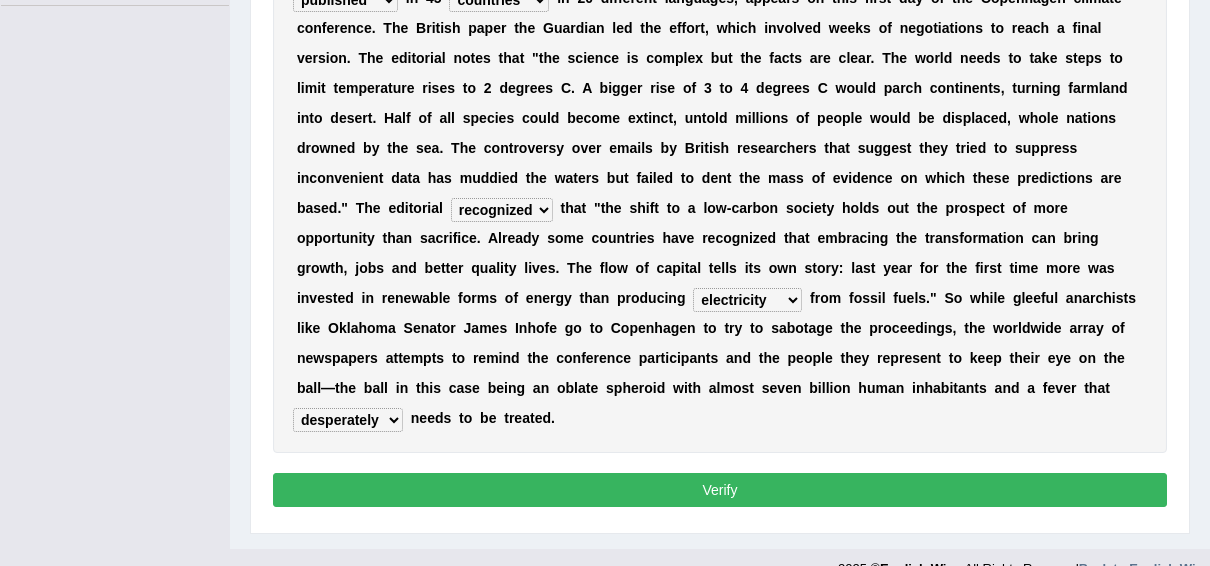 scroll, scrollTop: 550, scrollLeft: 0, axis: vertical 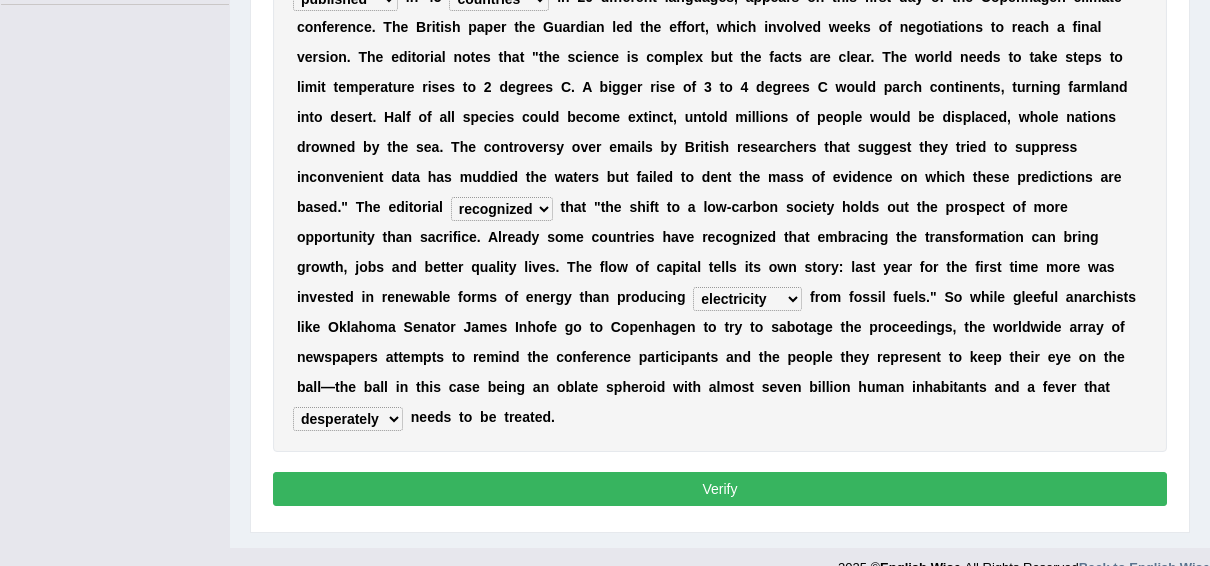 click on "Verify" at bounding box center (720, 489) 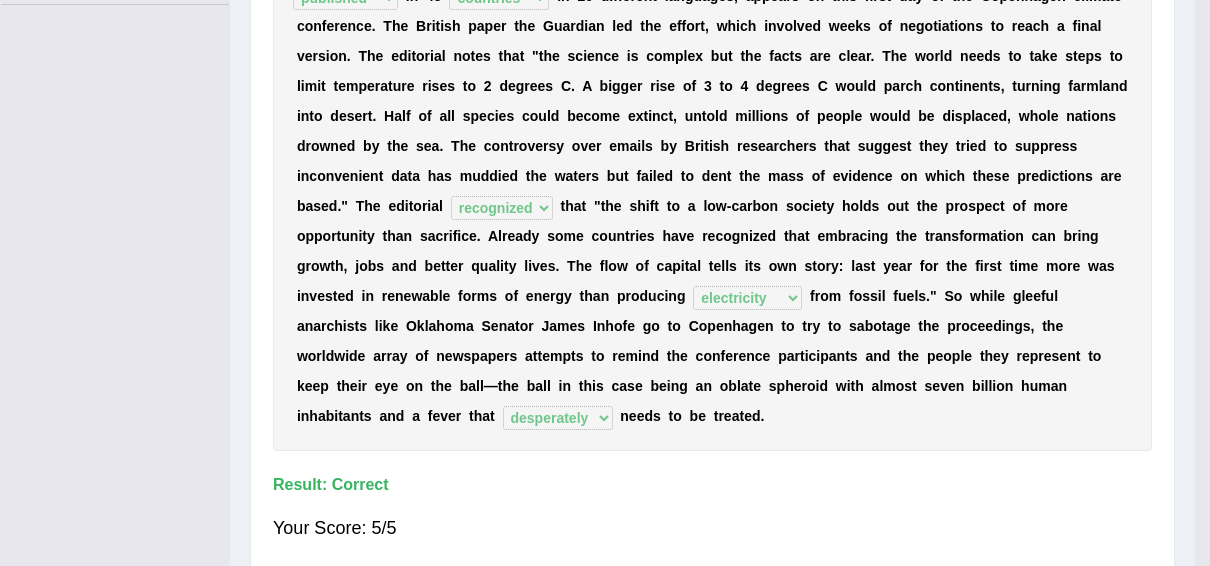 scroll, scrollTop: 486, scrollLeft: 0, axis: vertical 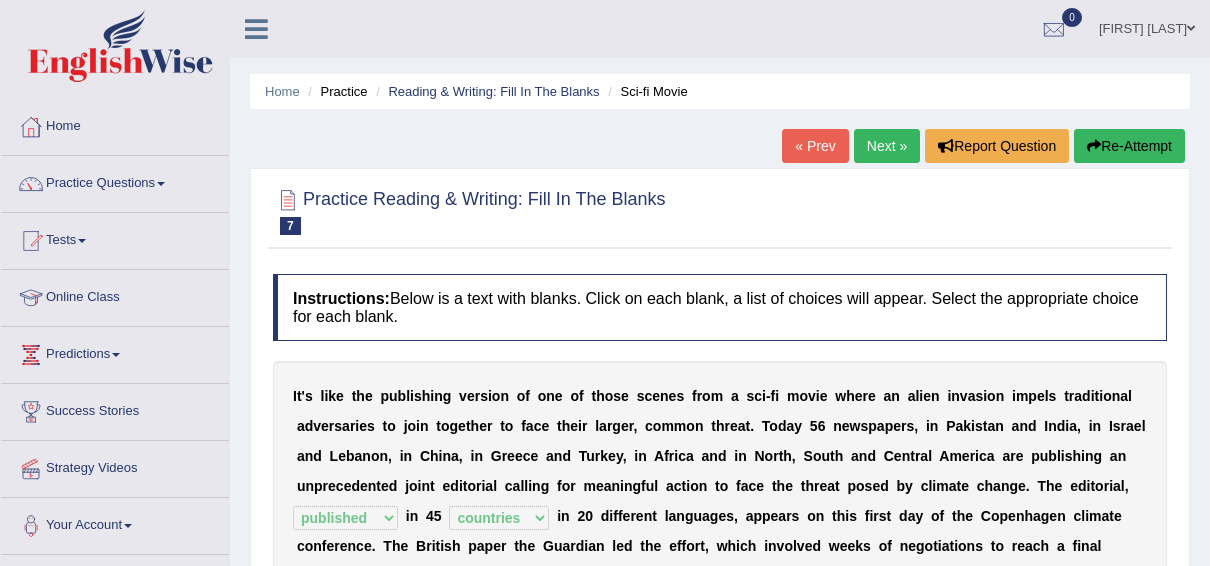 click on "Next »" at bounding box center (887, 146) 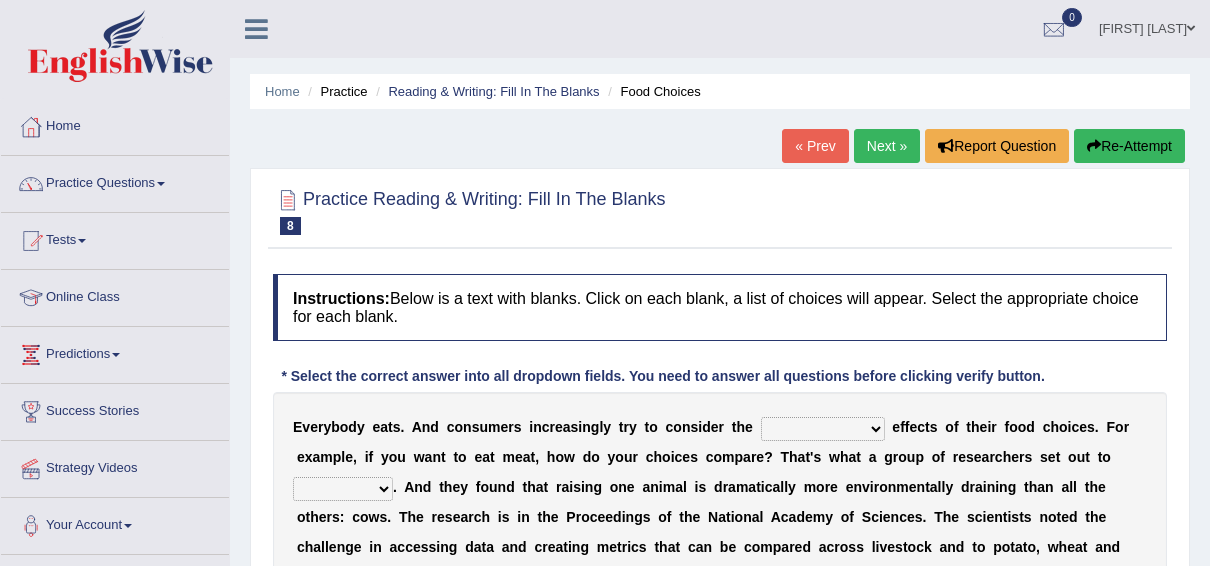 scroll, scrollTop: 0, scrollLeft: 0, axis: both 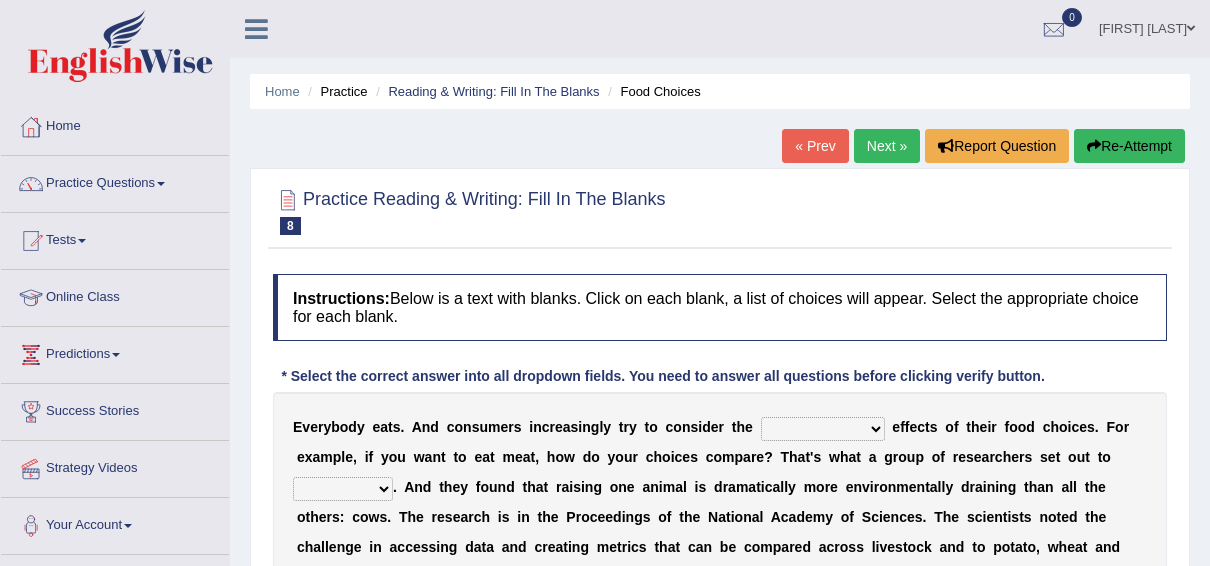 click on "spiritual economic environmental material" at bounding box center [823, 429] 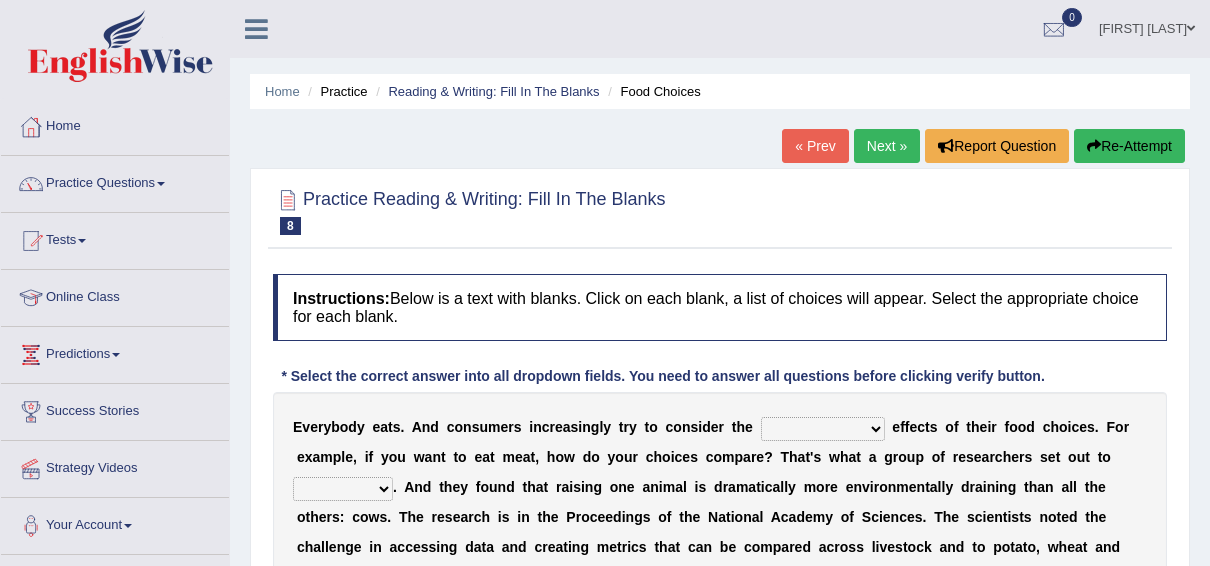 select on "economic" 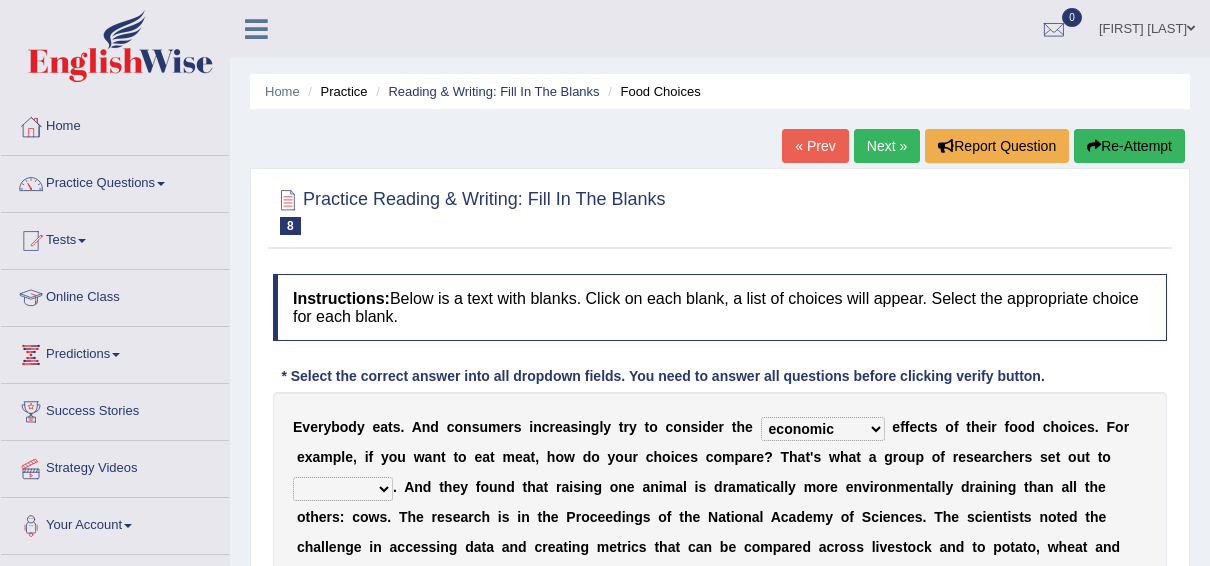 click on "spiritual economic environmental material" at bounding box center (823, 429) 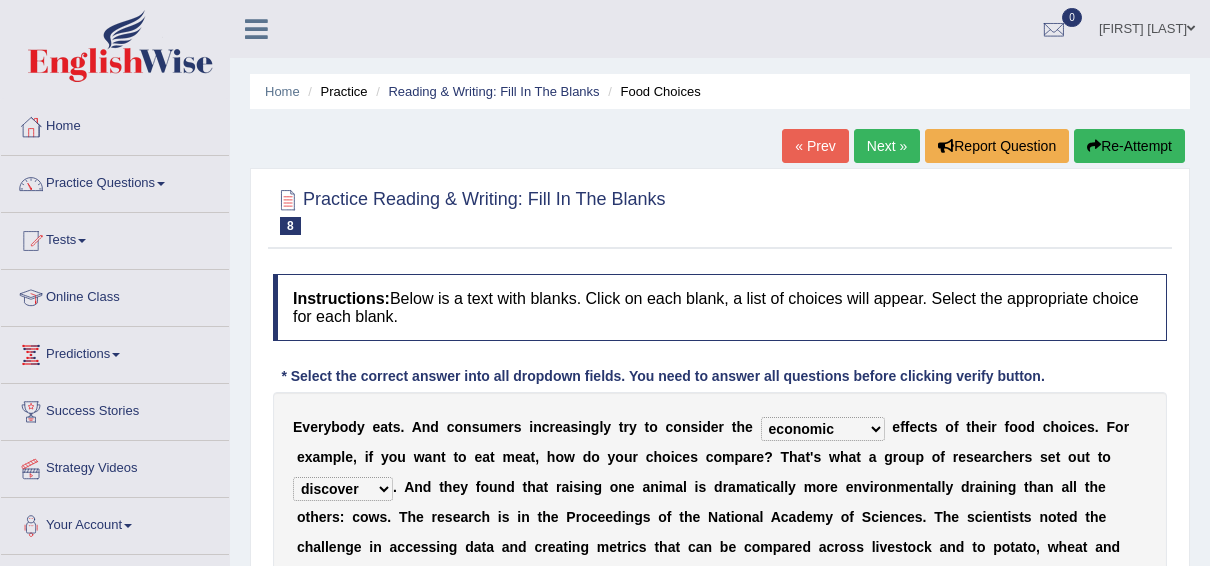 click on "exemplify squander discover purchase" at bounding box center (343, 489) 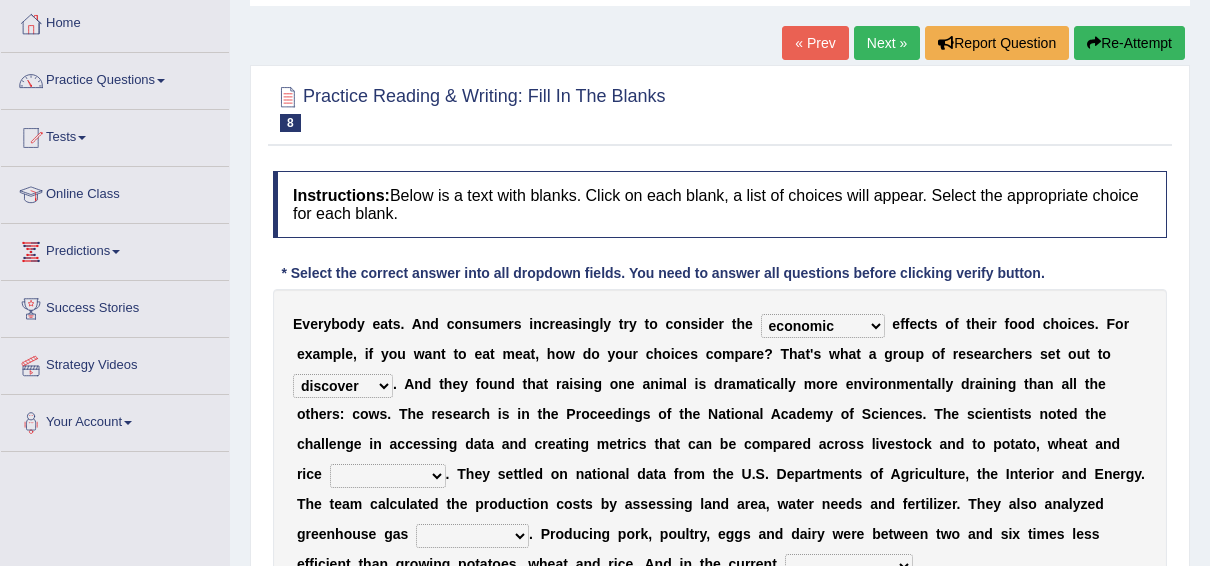 scroll, scrollTop: 104, scrollLeft: 0, axis: vertical 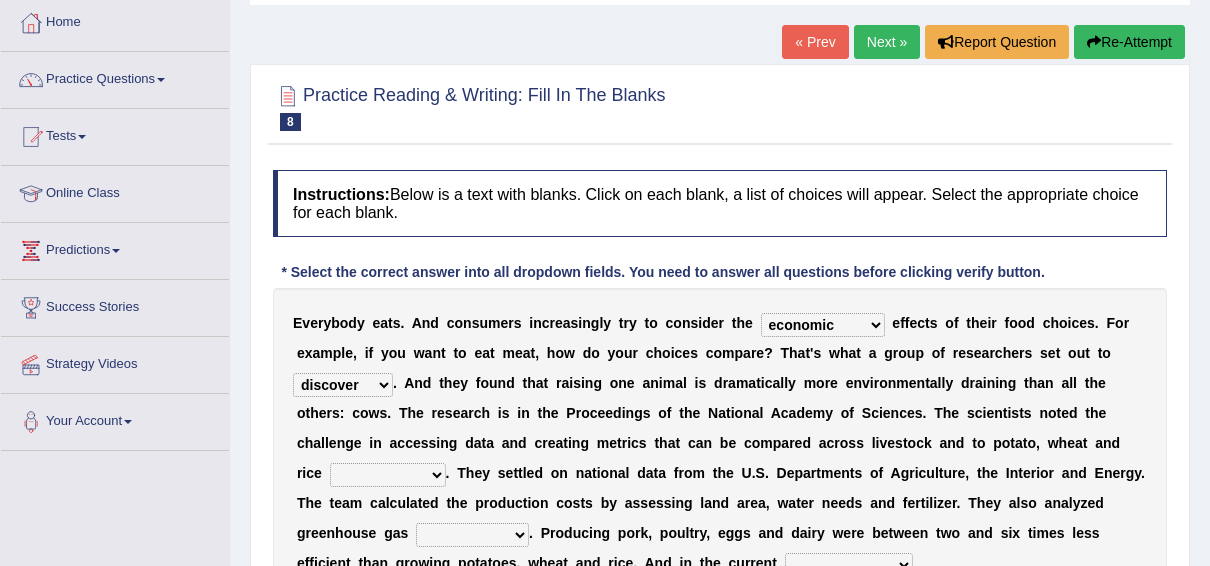 click on "production corruption consumption inventory" at bounding box center (388, 475) 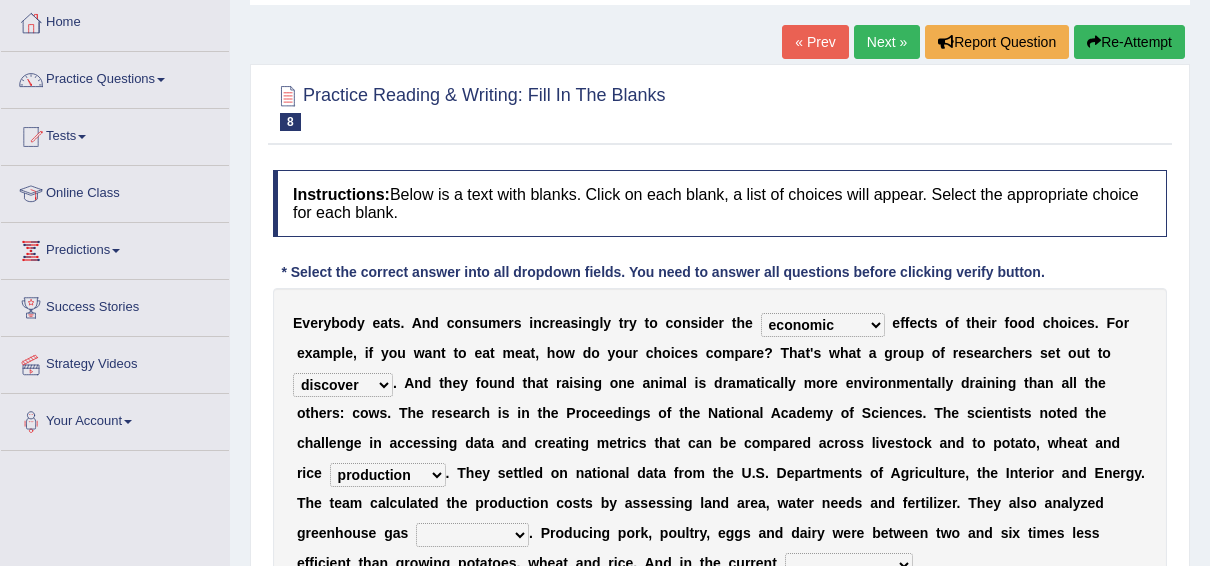 click on "production corruption consumption inventory" at bounding box center [388, 475] 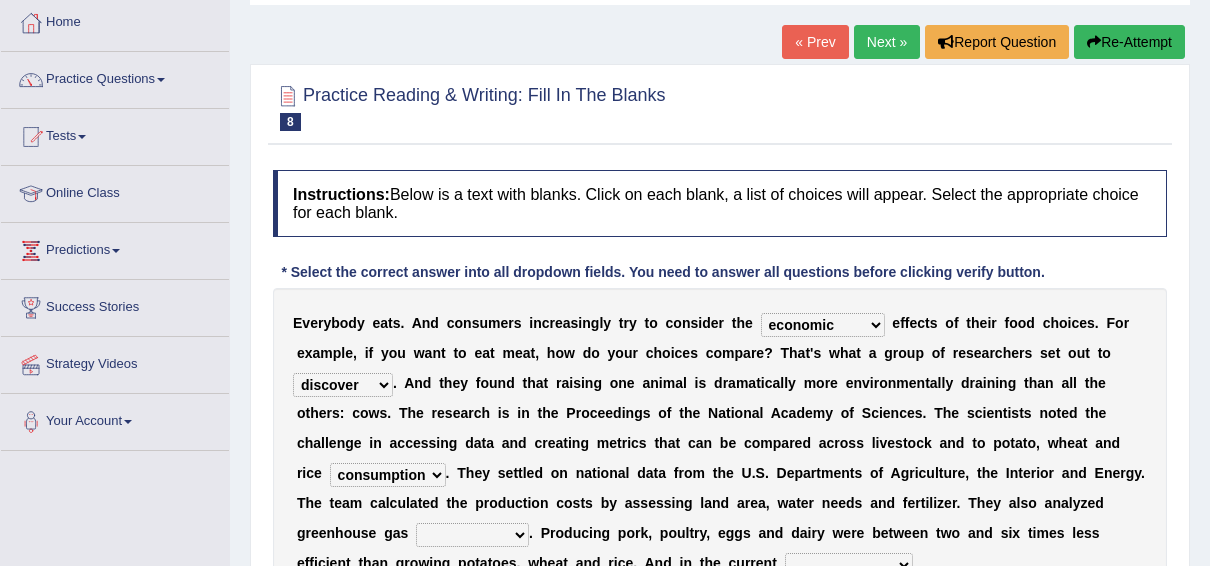 click on "production corruption consumption inventory" at bounding box center [388, 475] 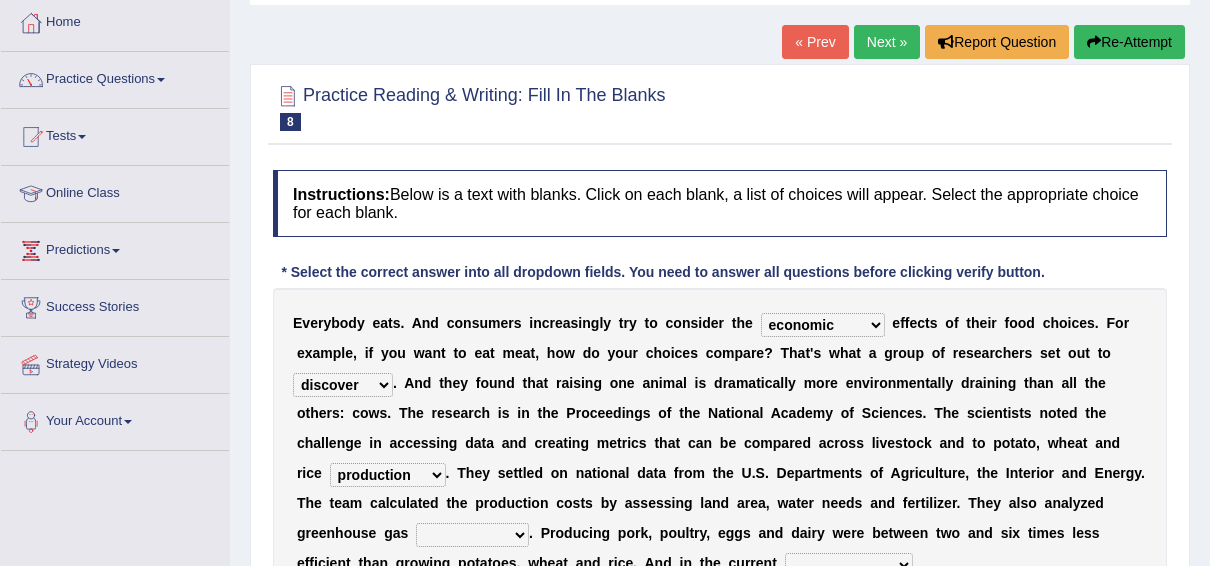 click on "conjectures manufacture emissions purification" at bounding box center (472, 535) 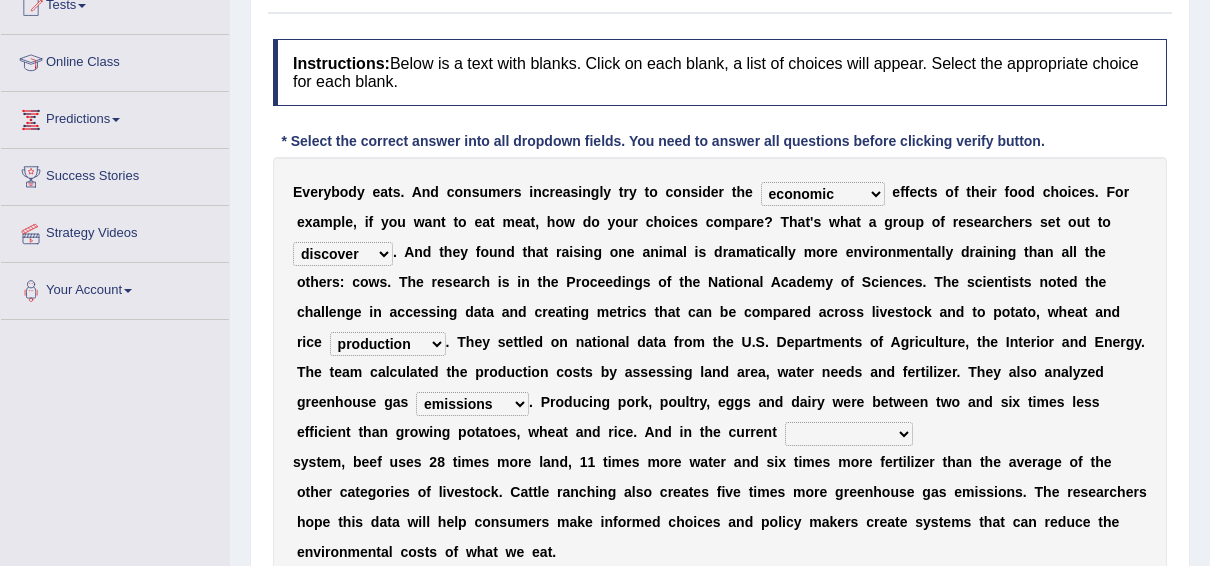 scroll, scrollTop: 236, scrollLeft: 0, axis: vertical 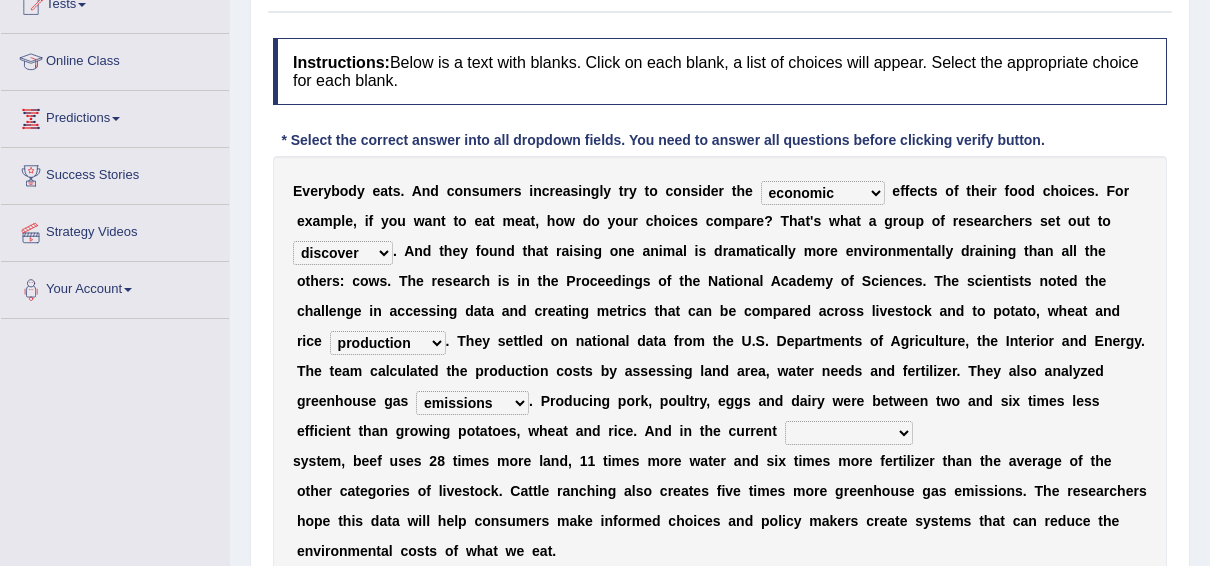 click on "agricultural impalpable ungrammatical terminal" at bounding box center [849, 433] 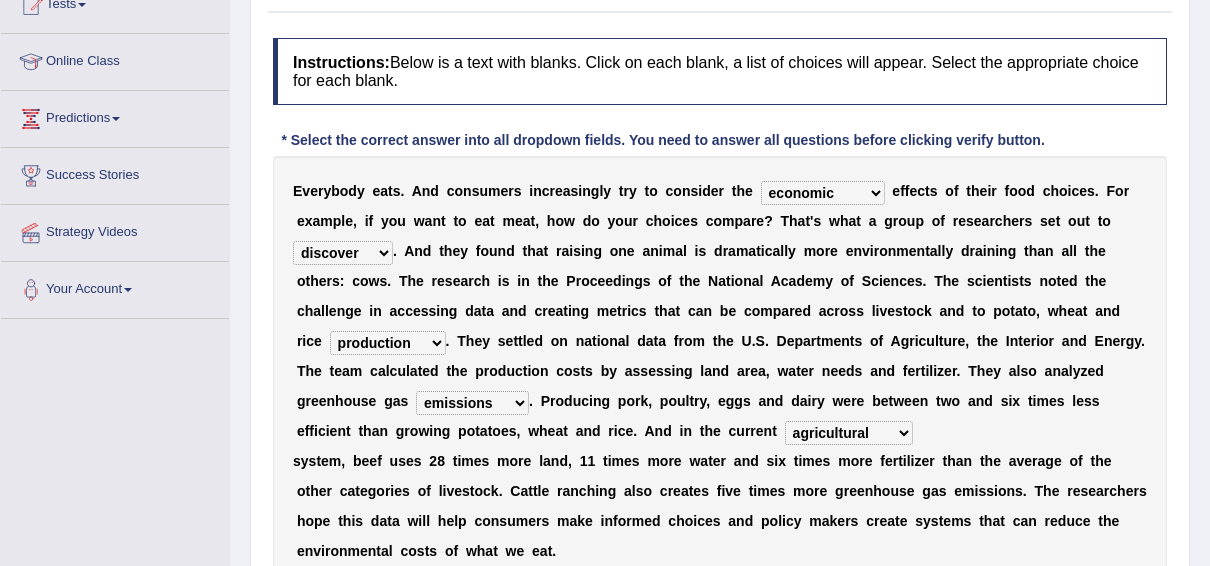 click on "agricultural impalpable ungrammatical terminal" at bounding box center [849, 433] 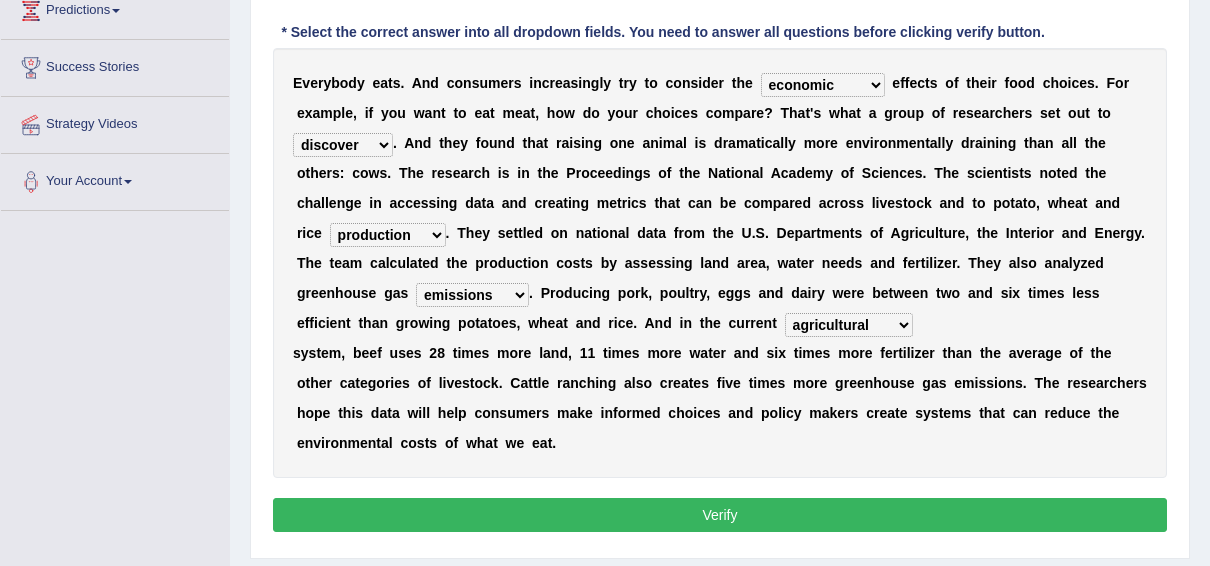 scroll, scrollTop: 346, scrollLeft: 0, axis: vertical 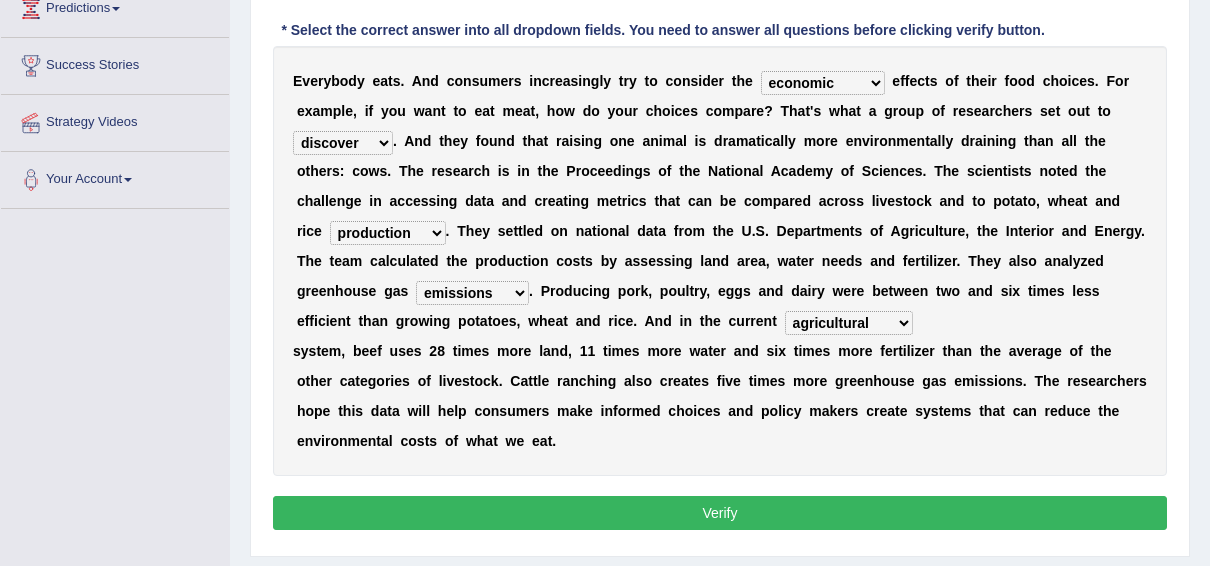 click on "Verify" at bounding box center (720, 513) 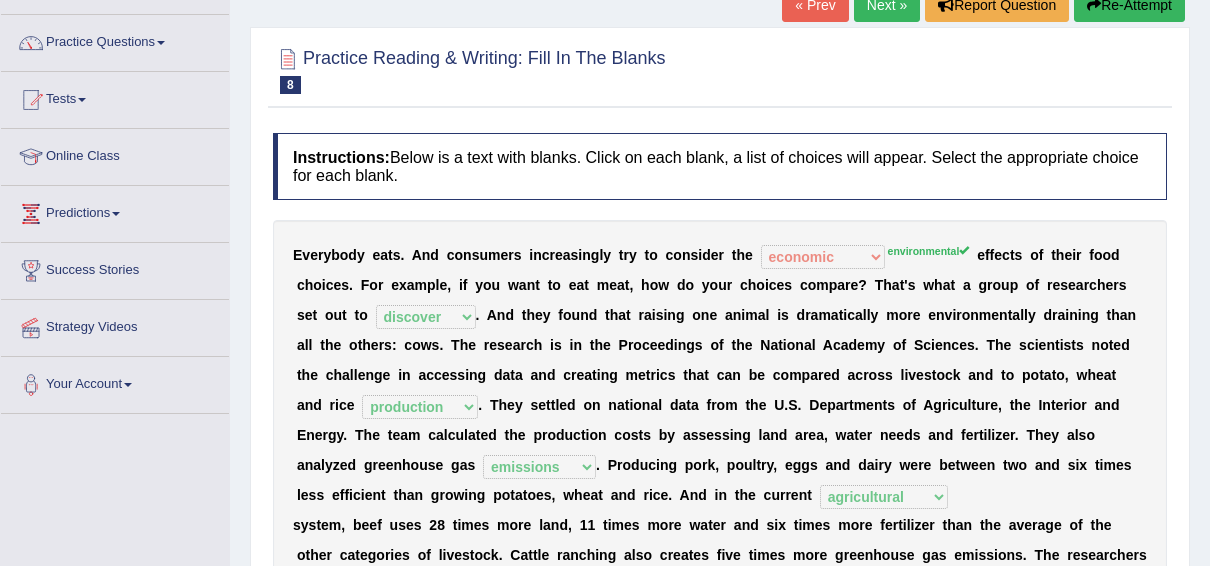scroll, scrollTop: 122, scrollLeft: 0, axis: vertical 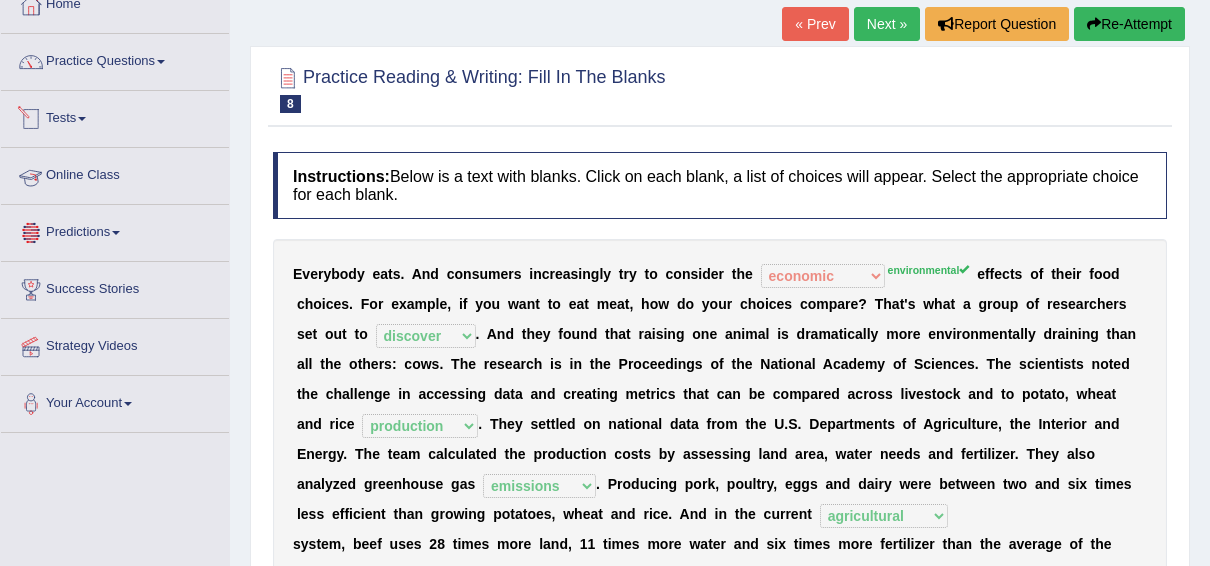 click on "Tests" at bounding box center (115, 116) 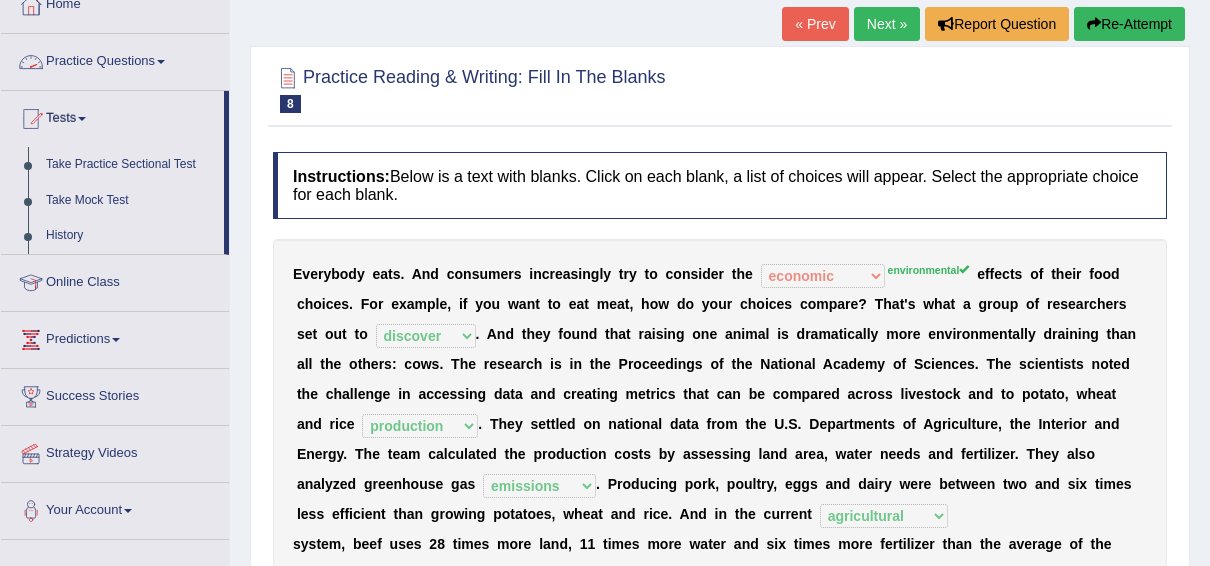 click on "Practice Questions" at bounding box center [115, 59] 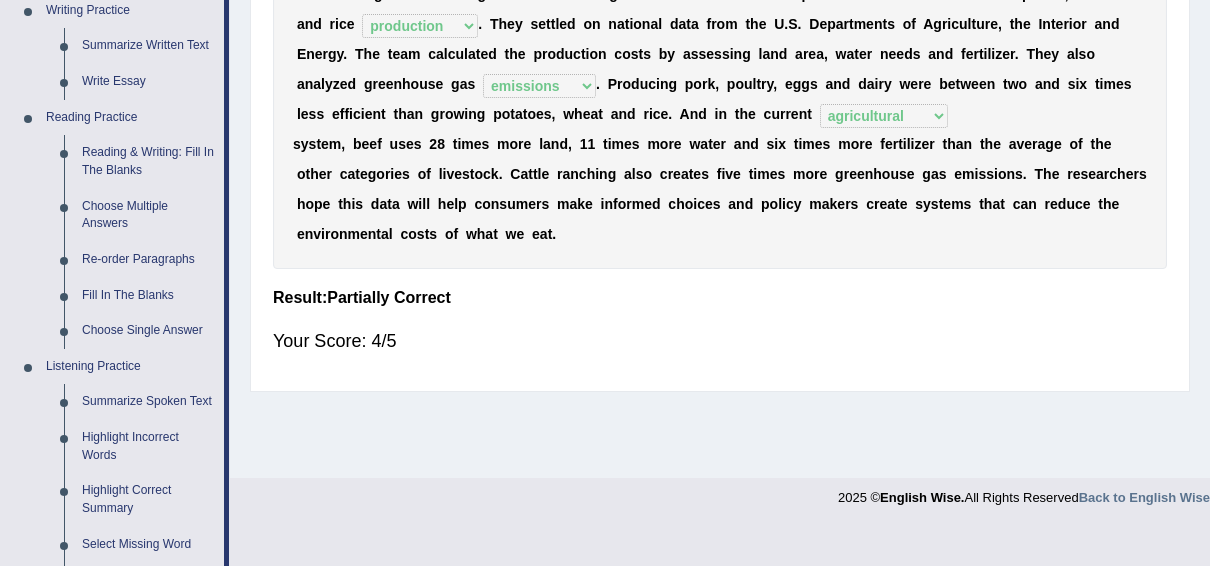 scroll, scrollTop: 523, scrollLeft: 0, axis: vertical 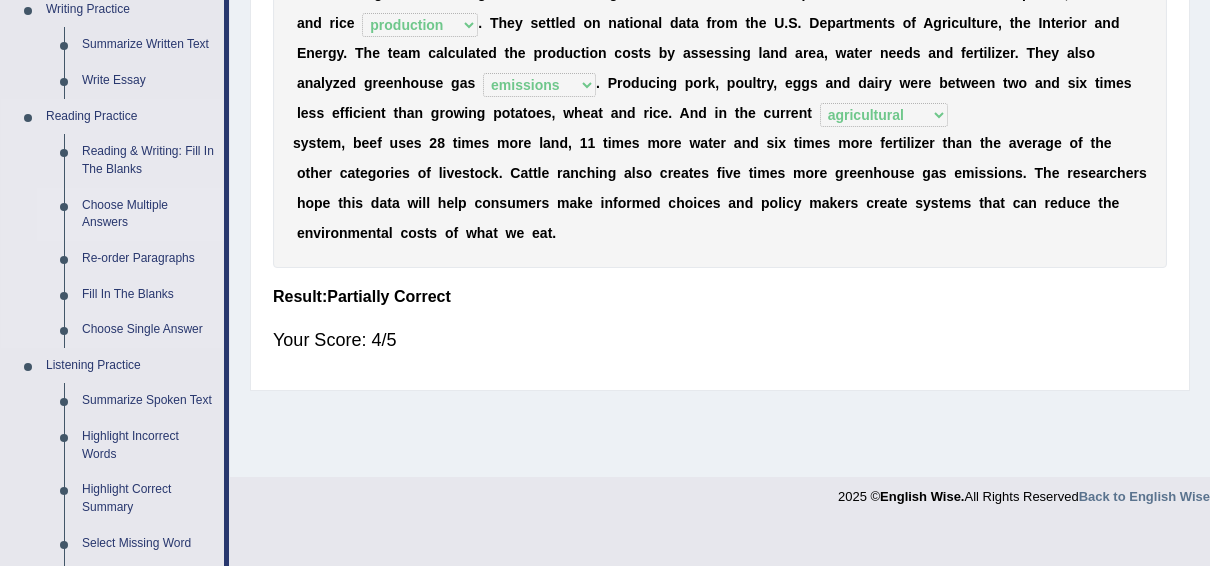 click on "Choose Multiple Answers" at bounding box center [148, 214] 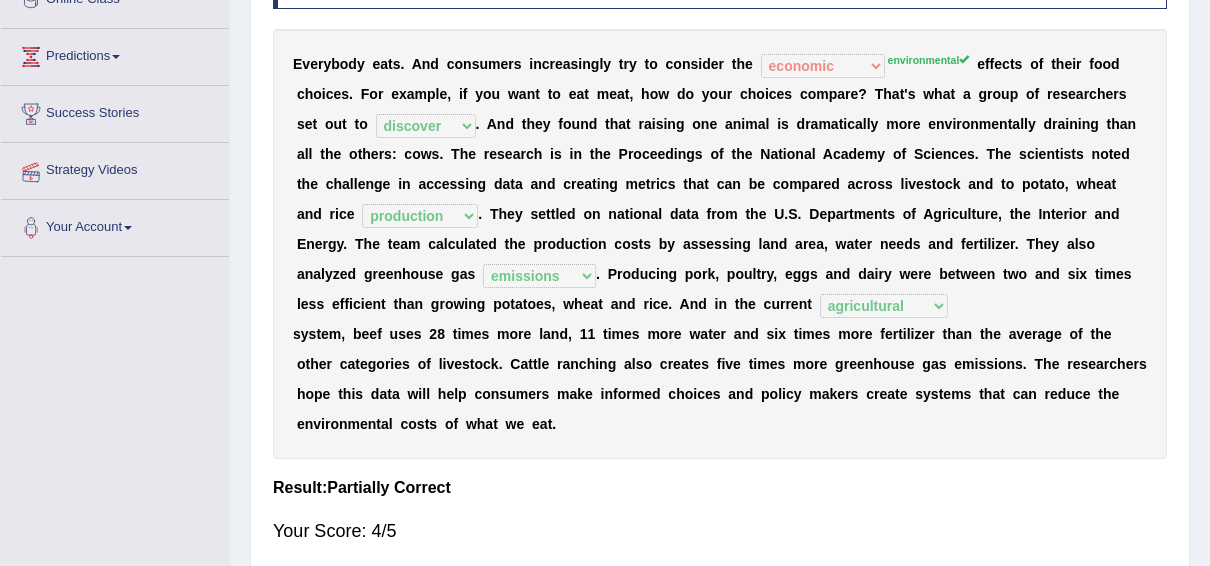 scroll, scrollTop: 232, scrollLeft: 0, axis: vertical 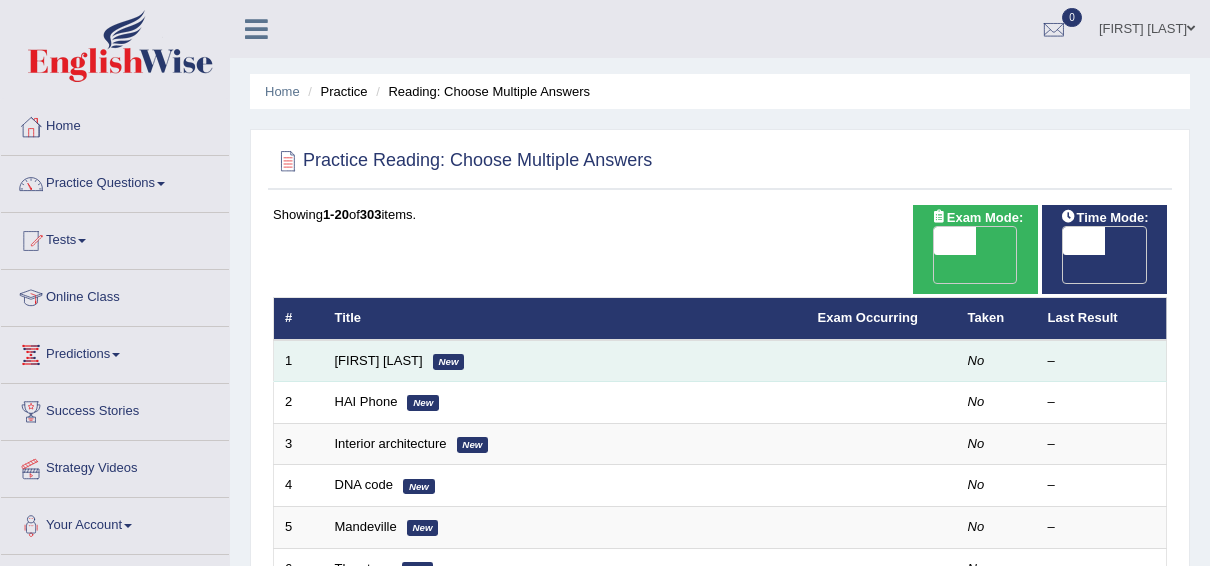 click on "[FIRST] [LAST] New" at bounding box center (565, 361) 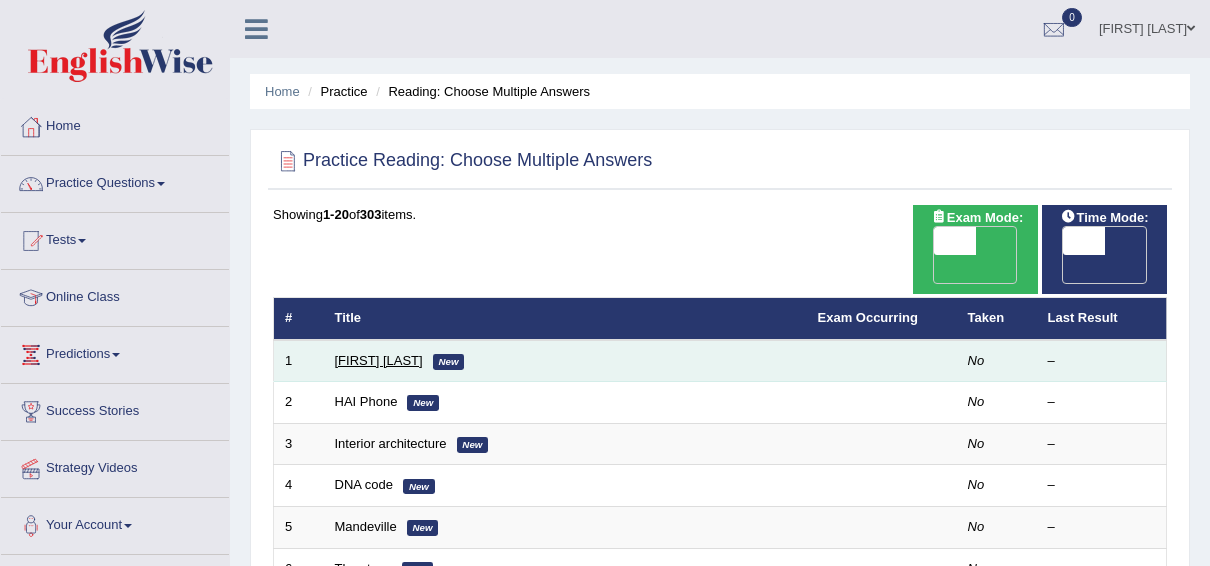 click on "[FIRST] [LAST]" at bounding box center [379, 360] 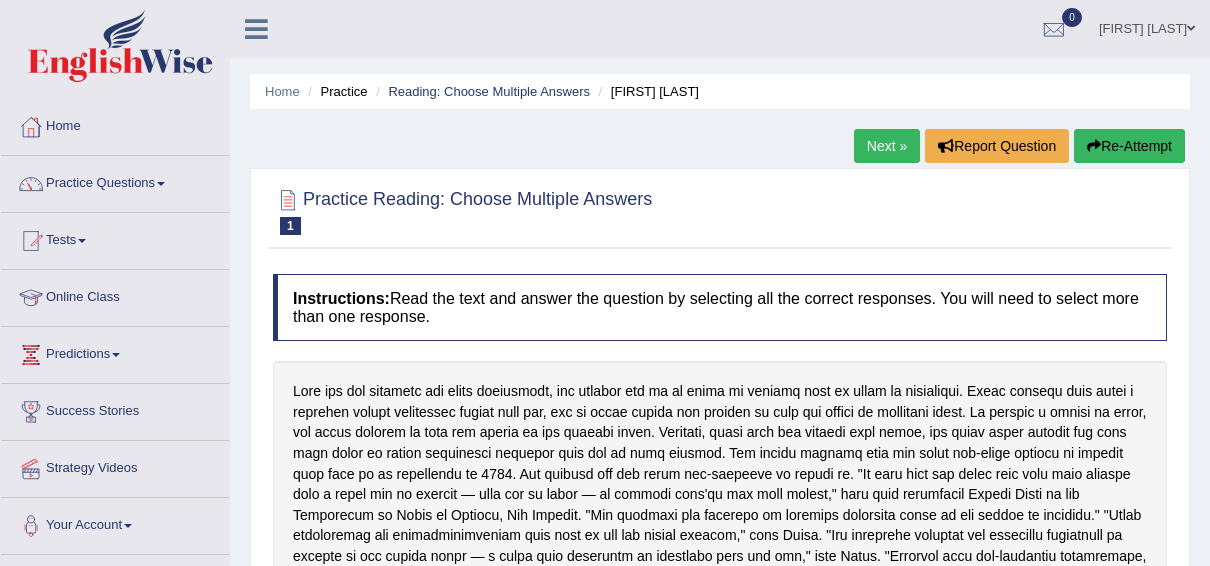 scroll, scrollTop: 0, scrollLeft: 0, axis: both 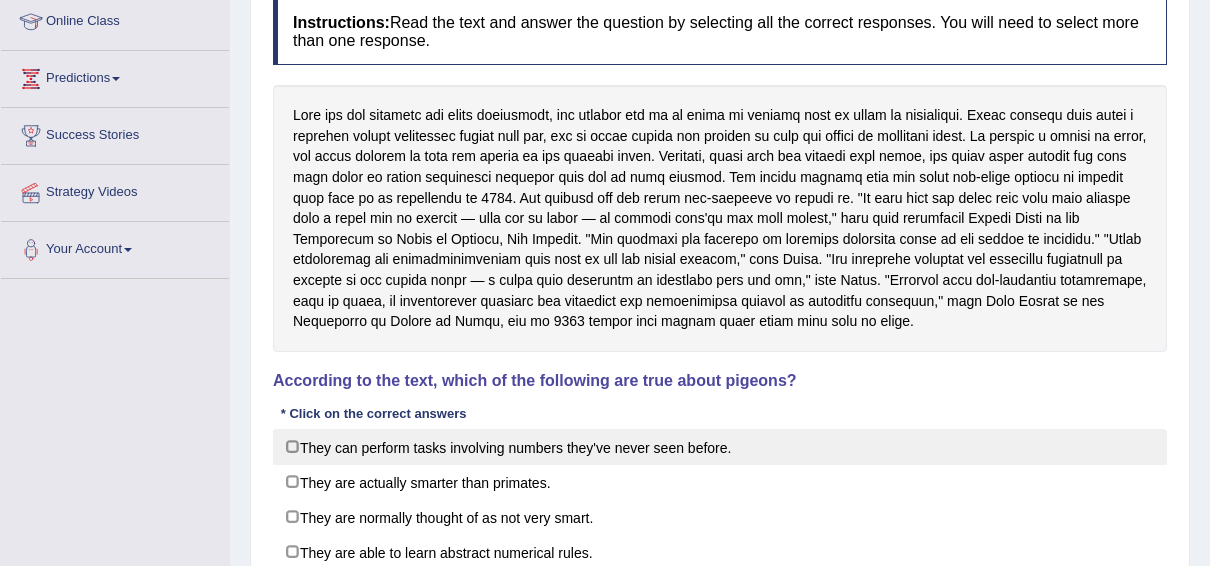 click on "They can perform tasks involving numbers they've never seen before." at bounding box center (720, 447) 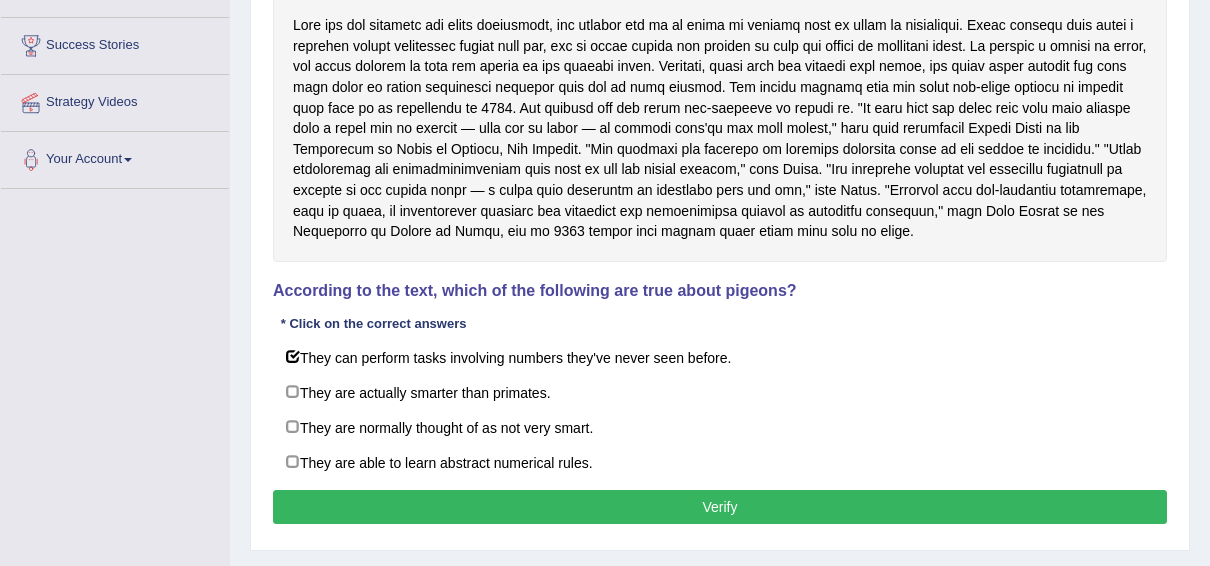 scroll, scrollTop: 368, scrollLeft: 0, axis: vertical 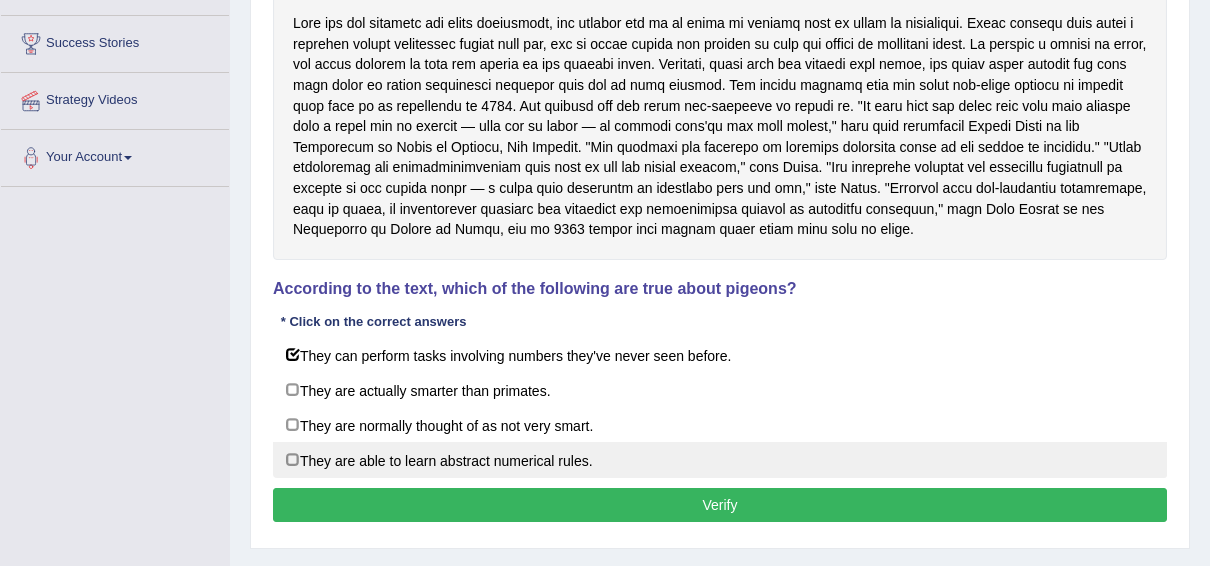 click on "They are able to learn abstract numerical rules." at bounding box center (720, 460) 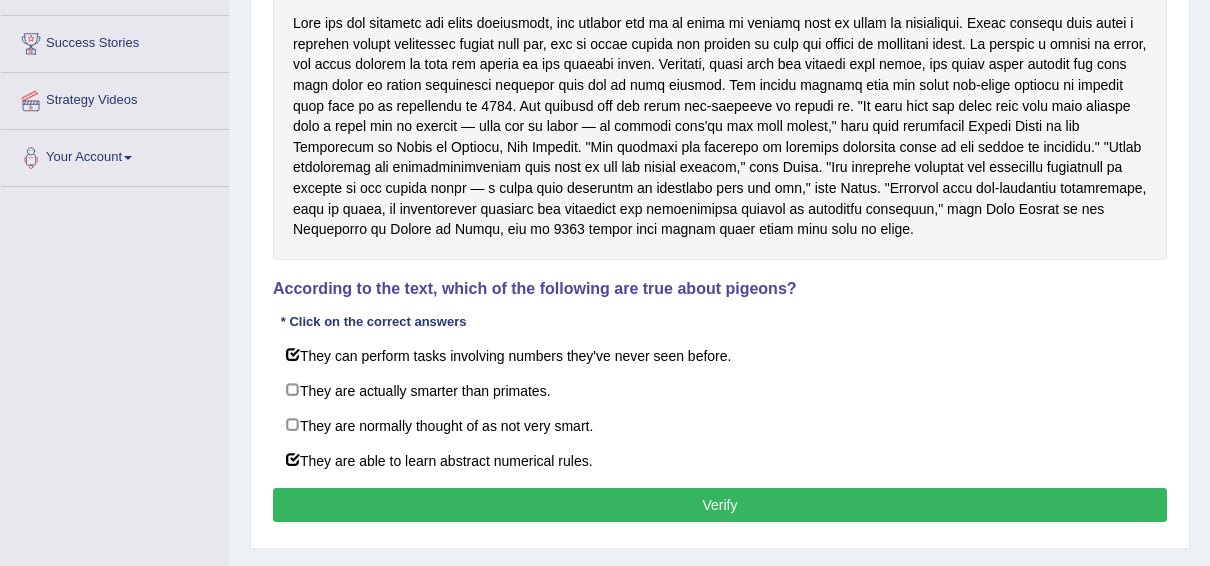 click on "Verify" at bounding box center [720, 505] 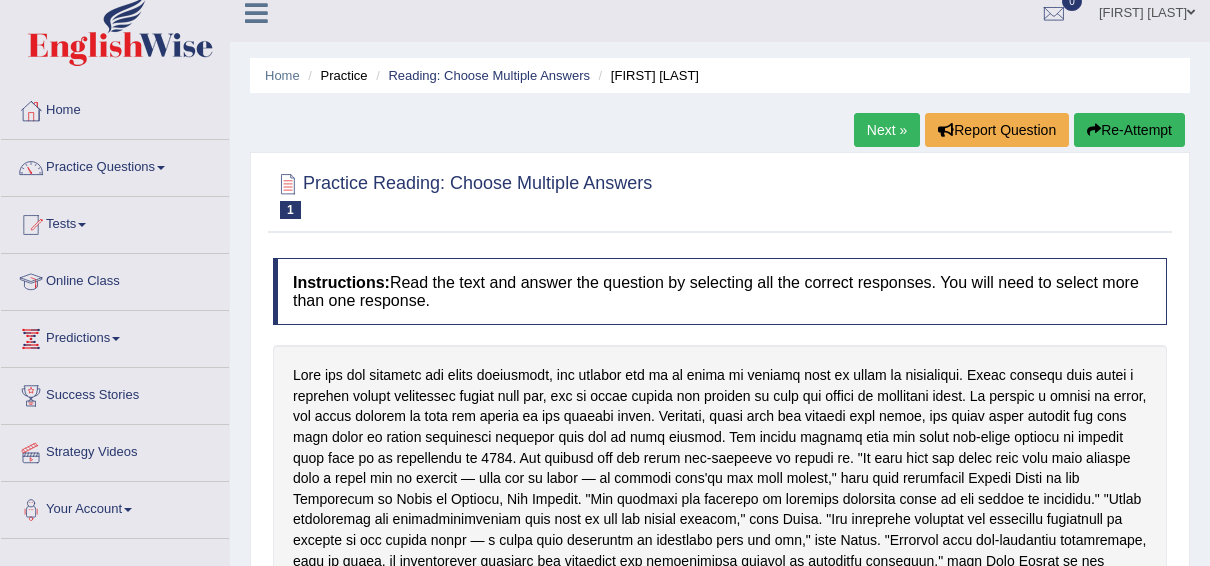 scroll, scrollTop: 13, scrollLeft: 0, axis: vertical 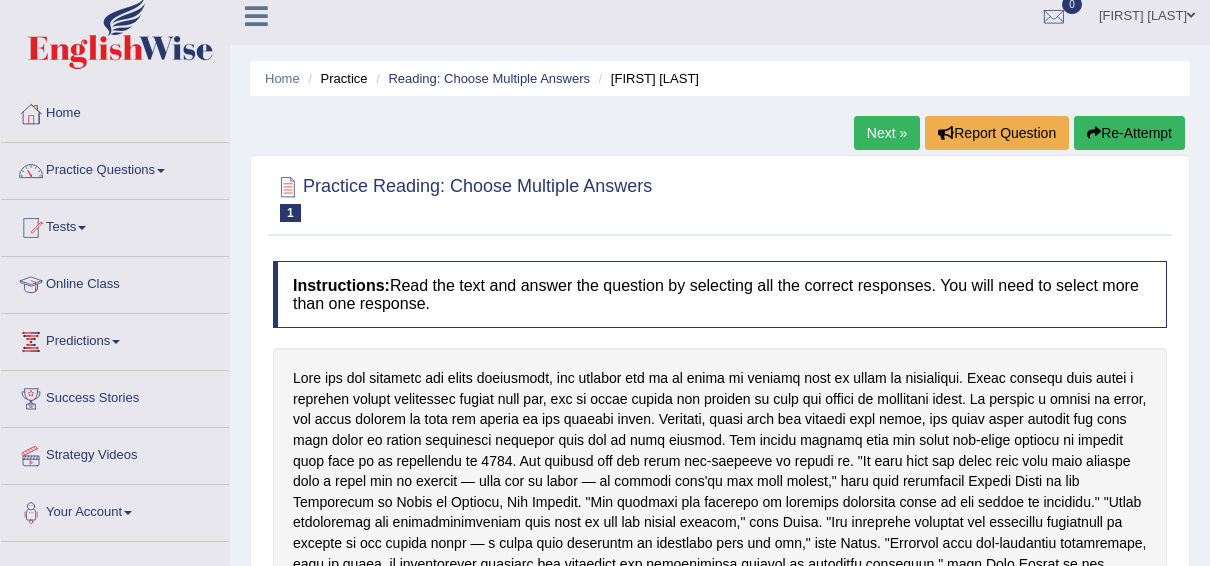 click on "Next »" at bounding box center (887, 133) 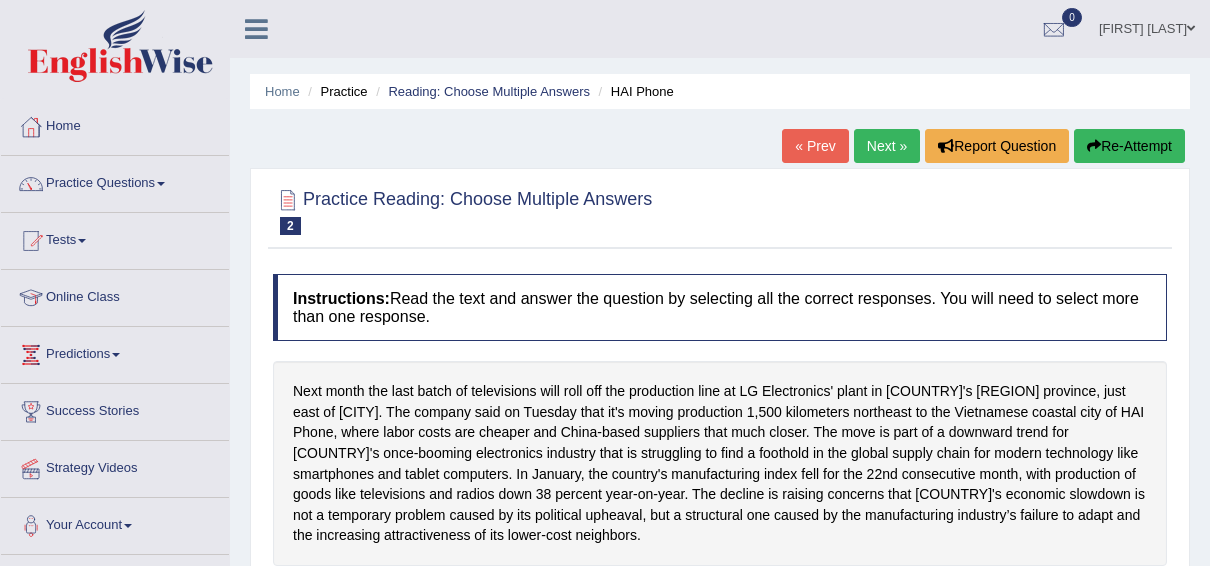 scroll, scrollTop: 0, scrollLeft: 0, axis: both 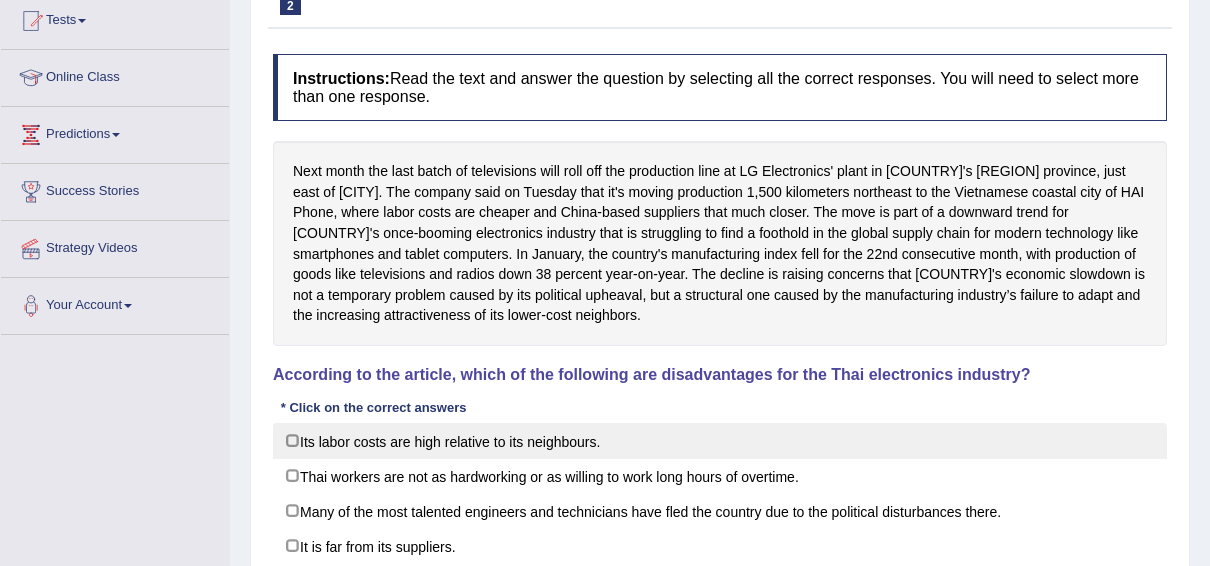 click on "Its labor costs are high relative to its neighbours." at bounding box center [720, 441] 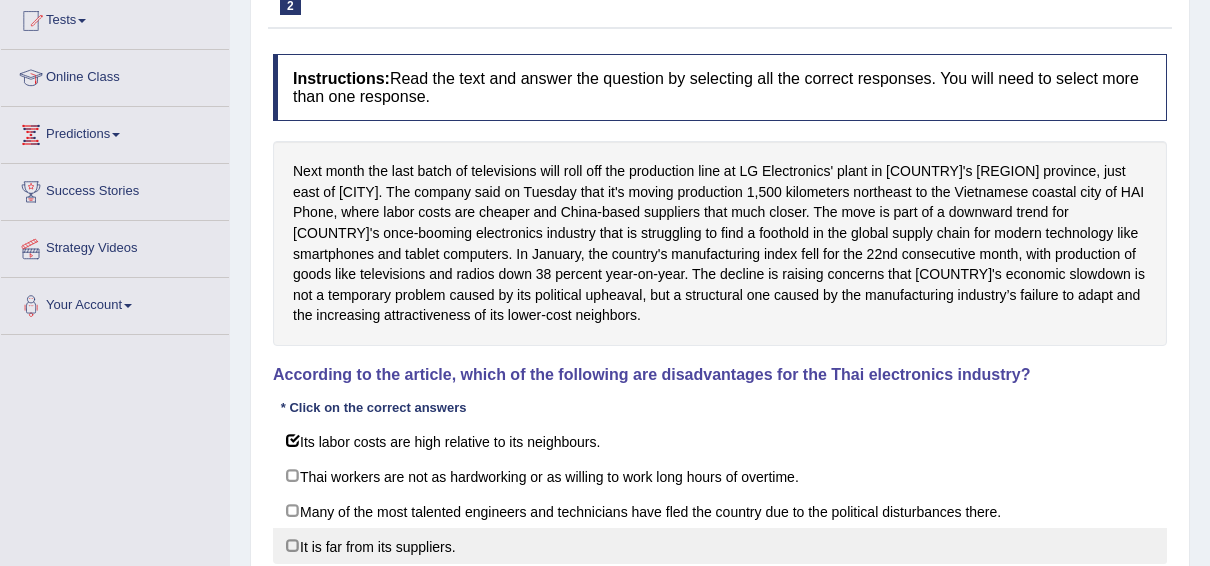click on "It is far from its suppliers." at bounding box center (720, 546) 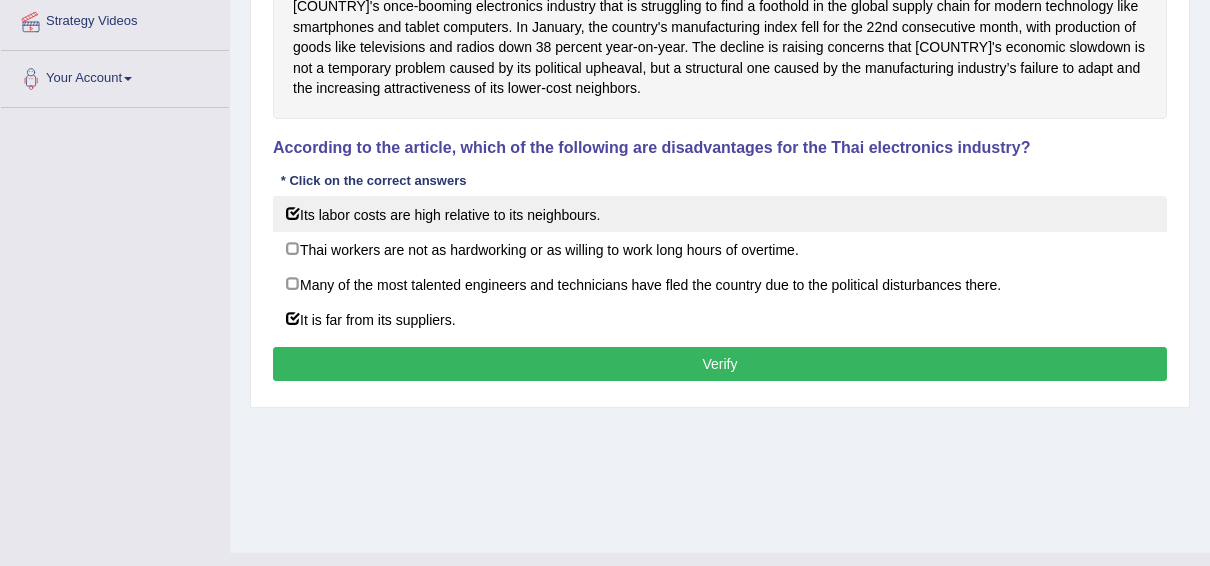 scroll, scrollTop: 448, scrollLeft: 0, axis: vertical 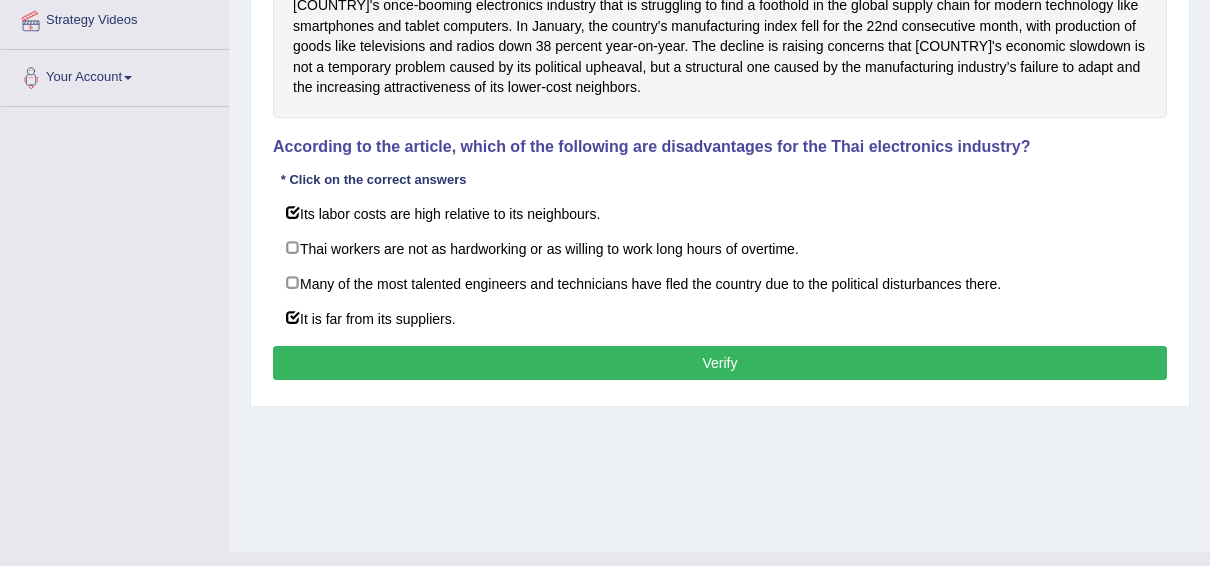 click on "Verify" at bounding box center (720, 363) 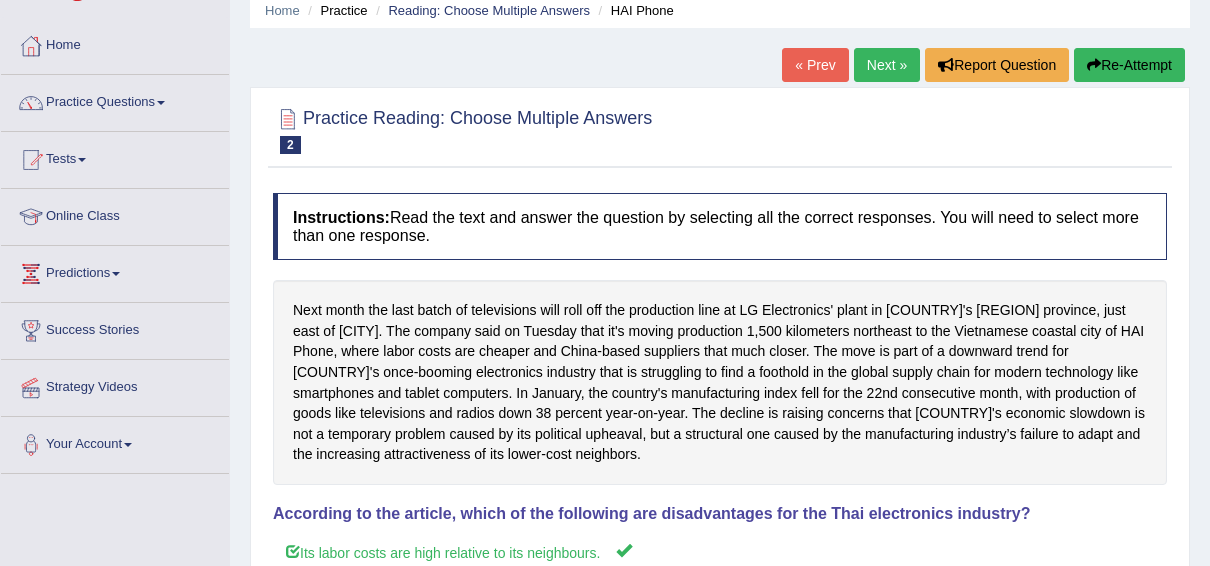 scroll, scrollTop: 0, scrollLeft: 0, axis: both 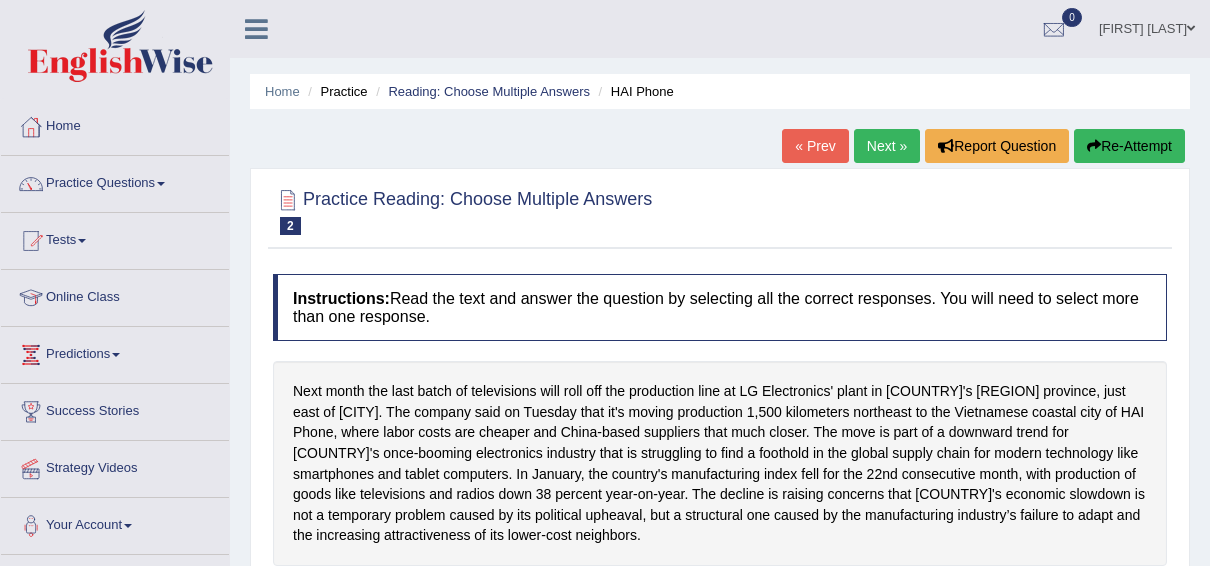 click on "Next »" at bounding box center [887, 146] 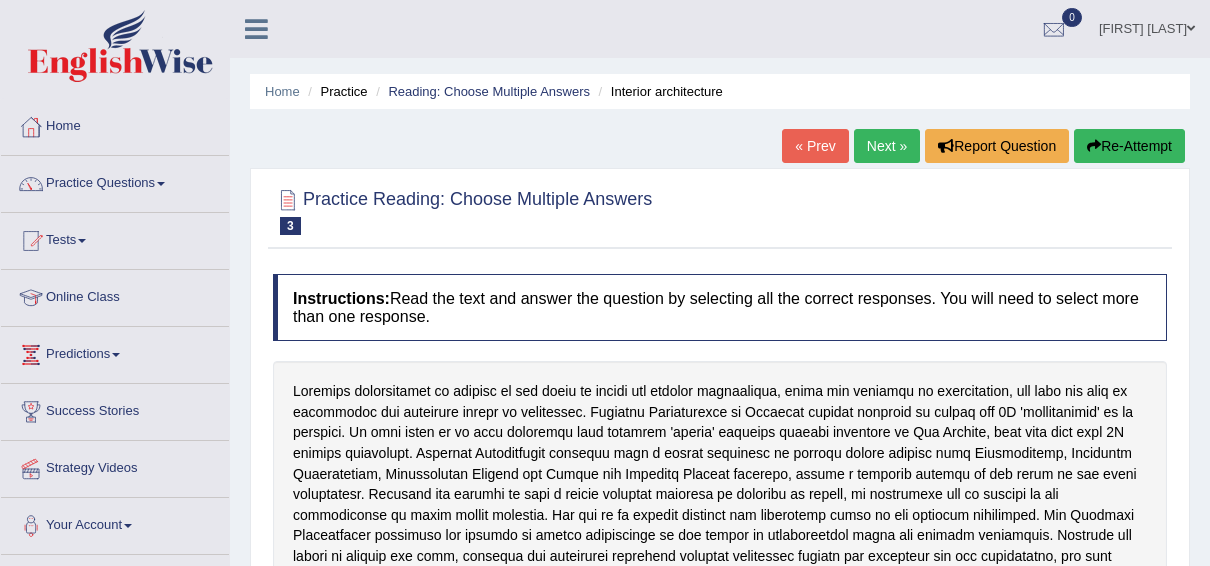 scroll, scrollTop: 0, scrollLeft: 0, axis: both 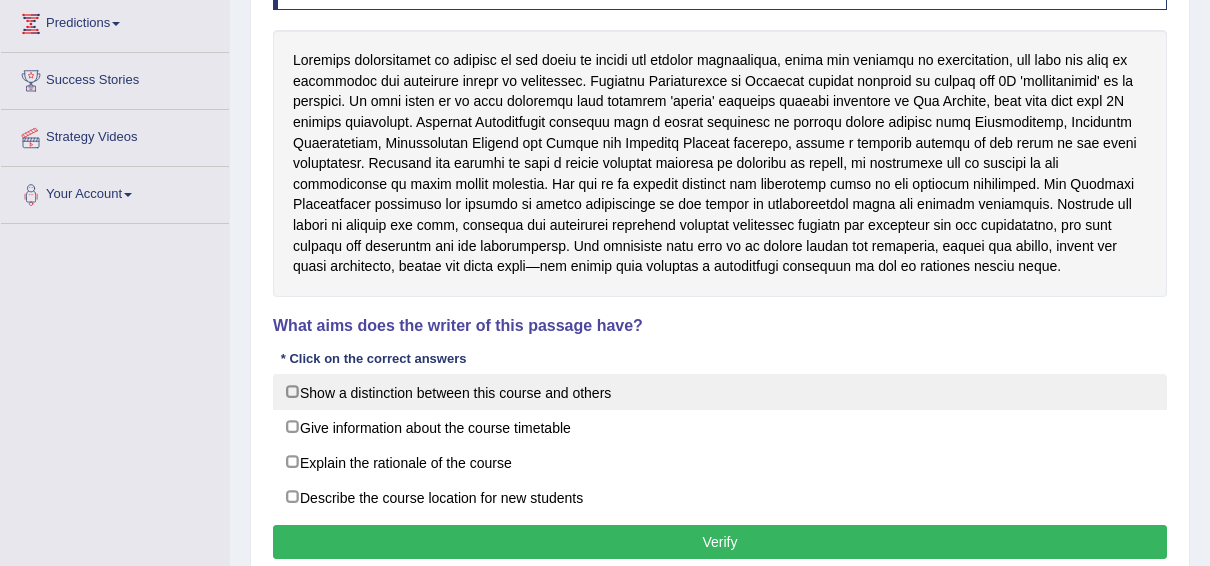 click on "Show a distinction between this course and others" at bounding box center (720, 392) 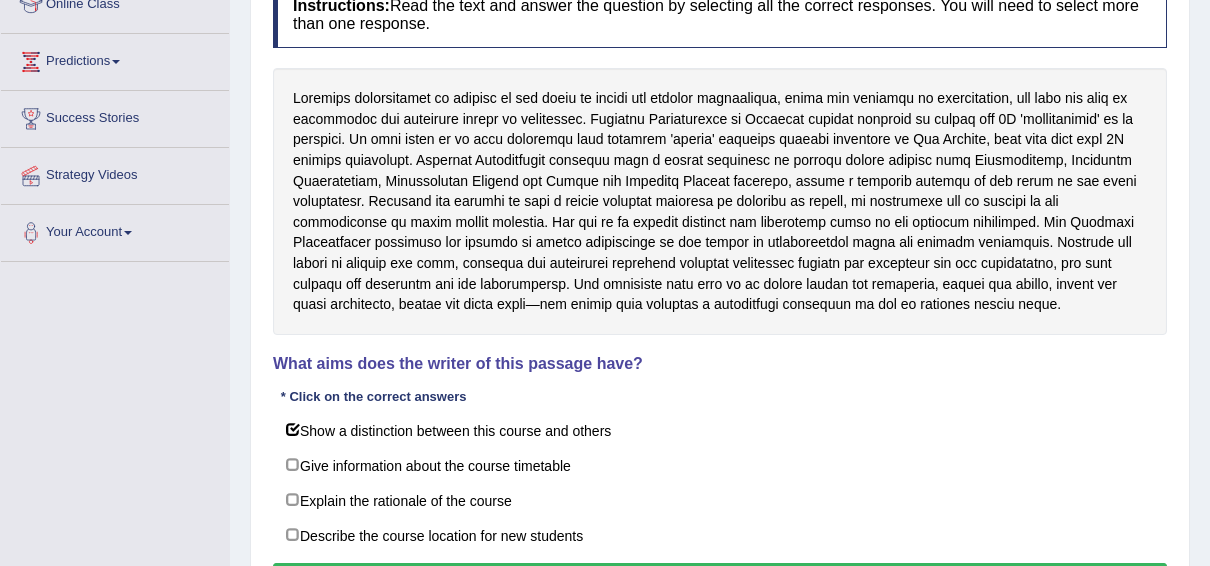 scroll, scrollTop: 292, scrollLeft: 0, axis: vertical 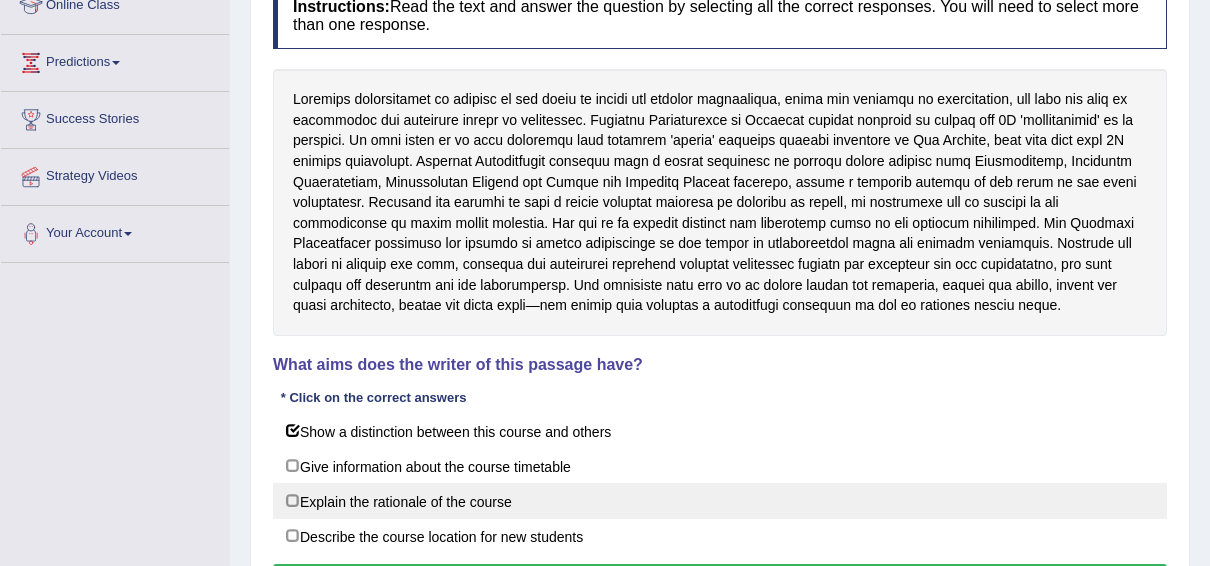 click on "Explain the rationale of the course" at bounding box center [720, 501] 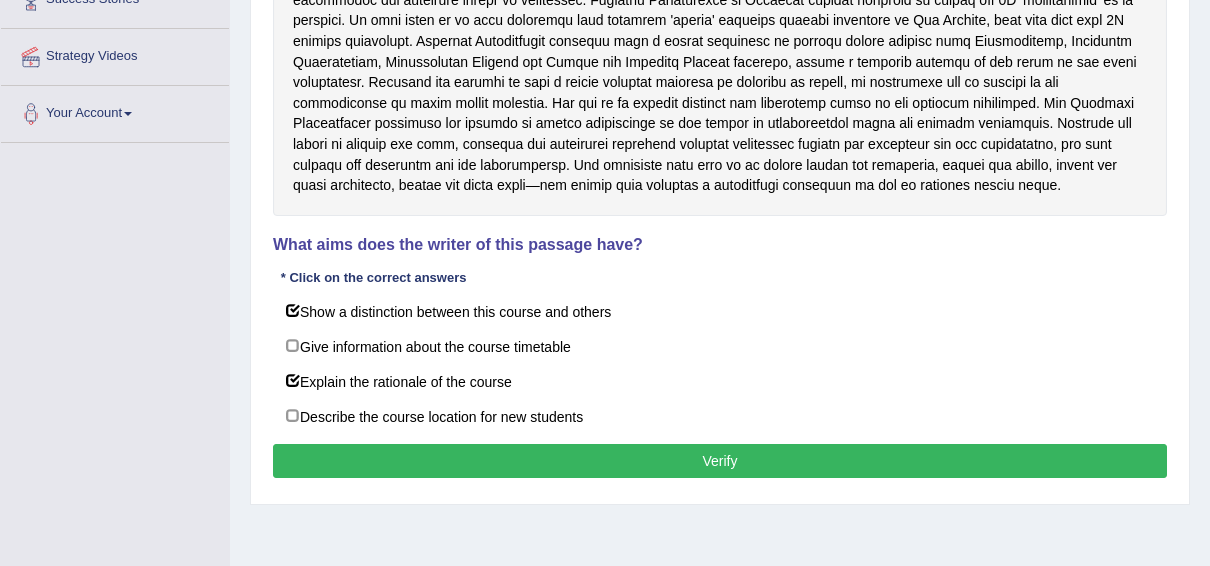 scroll, scrollTop: 416, scrollLeft: 0, axis: vertical 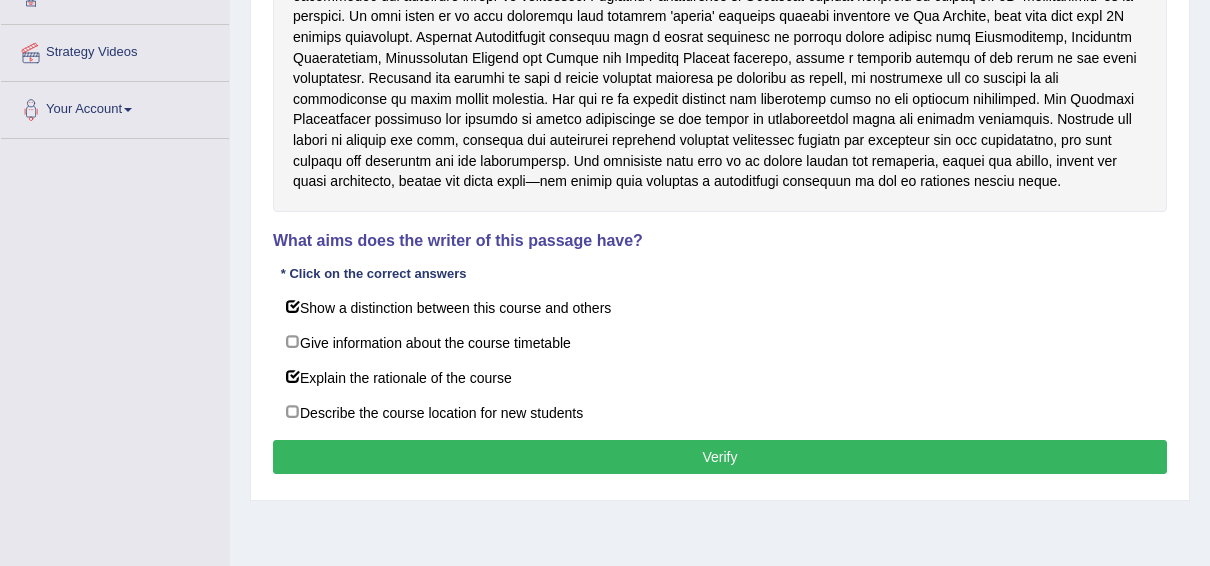 click on "Verify" at bounding box center (720, 457) 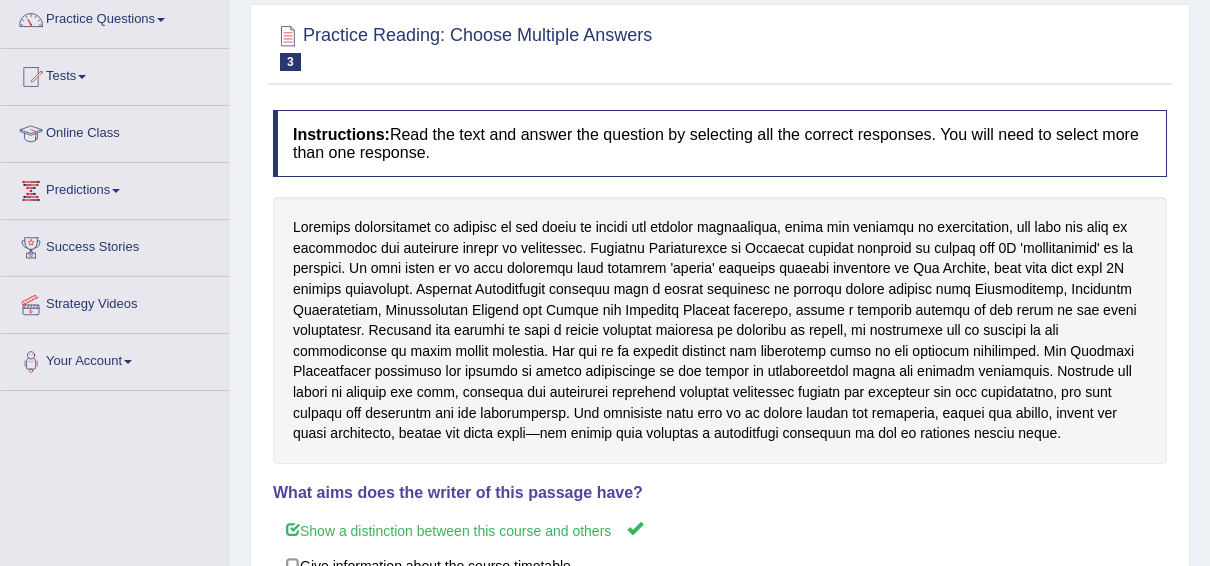 scroll, scrollTop: 0, scrollLeft: 0, axis: both 